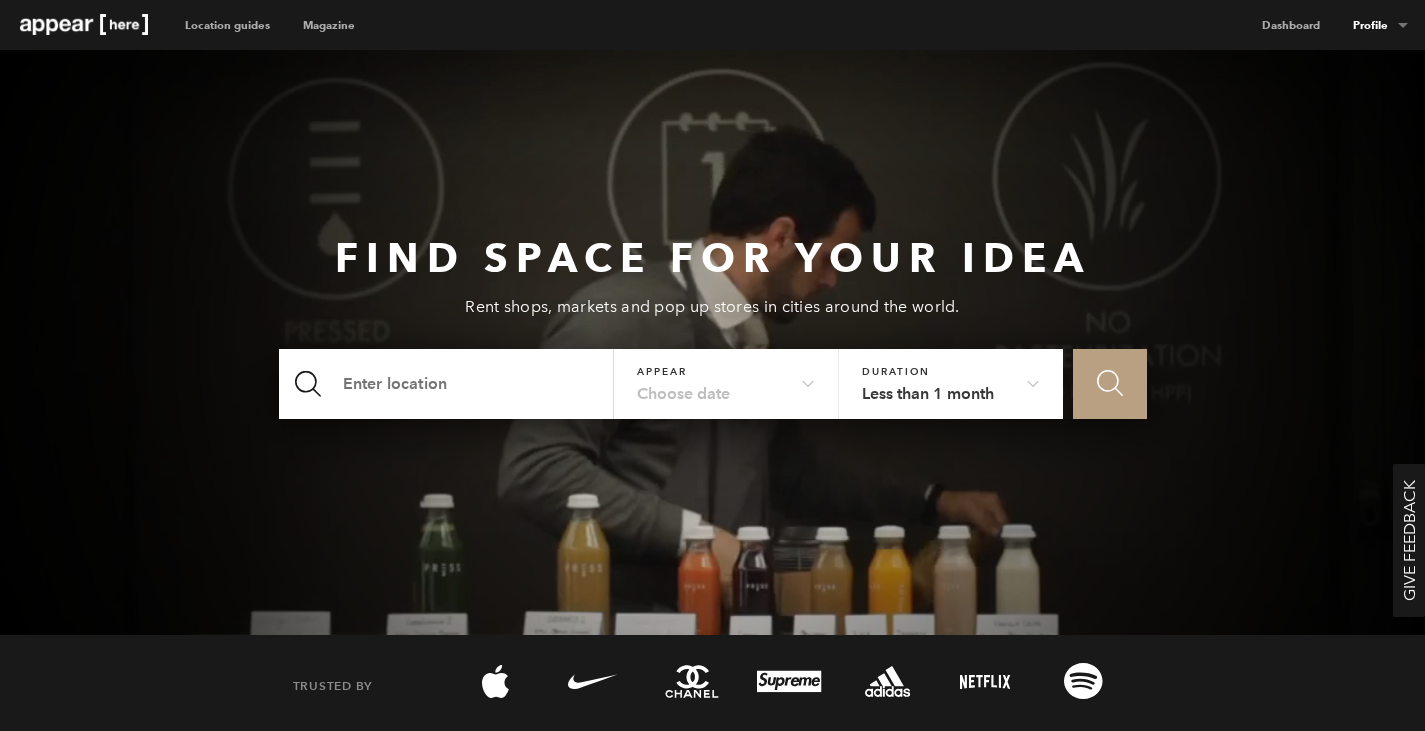 scroll, scrollTop: 0, scrollLeft: 0, axis: both 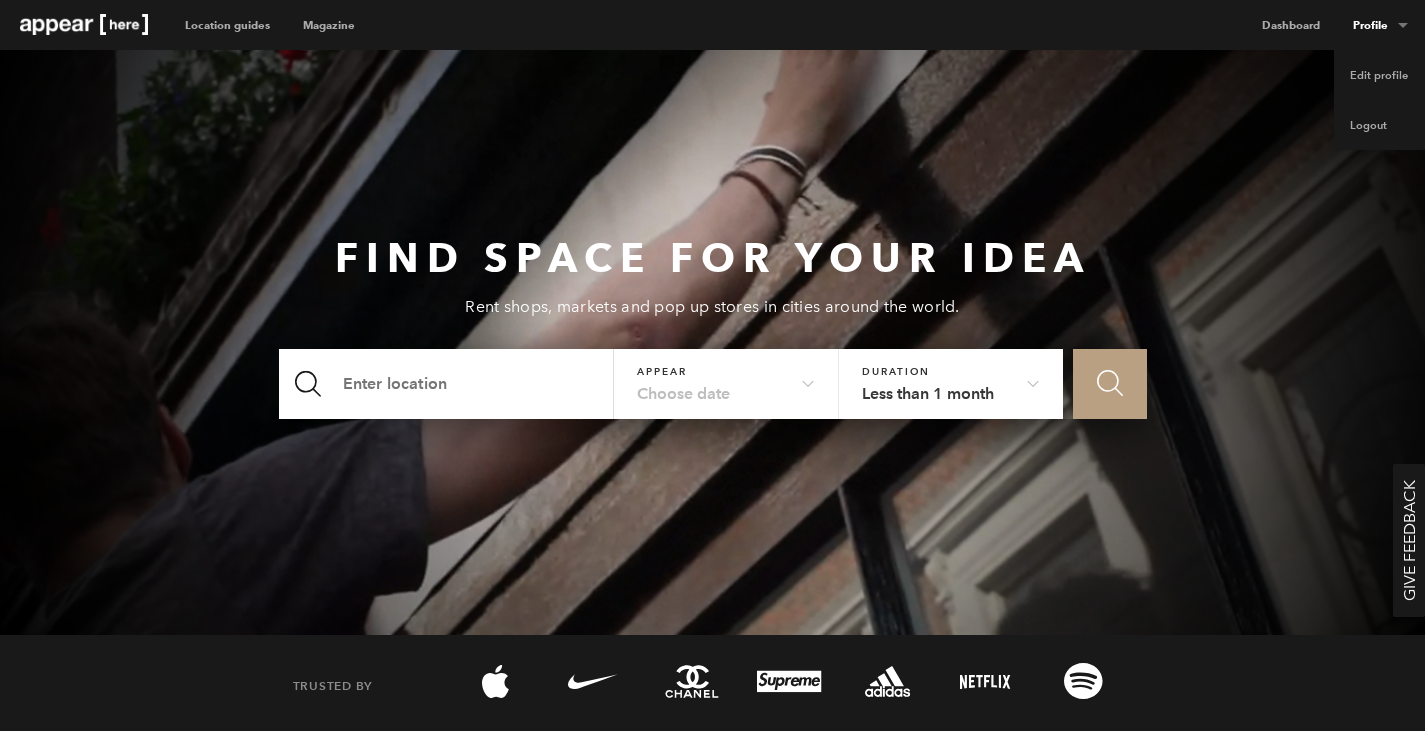 click on "Profile" at bounding box center (1381, 25) 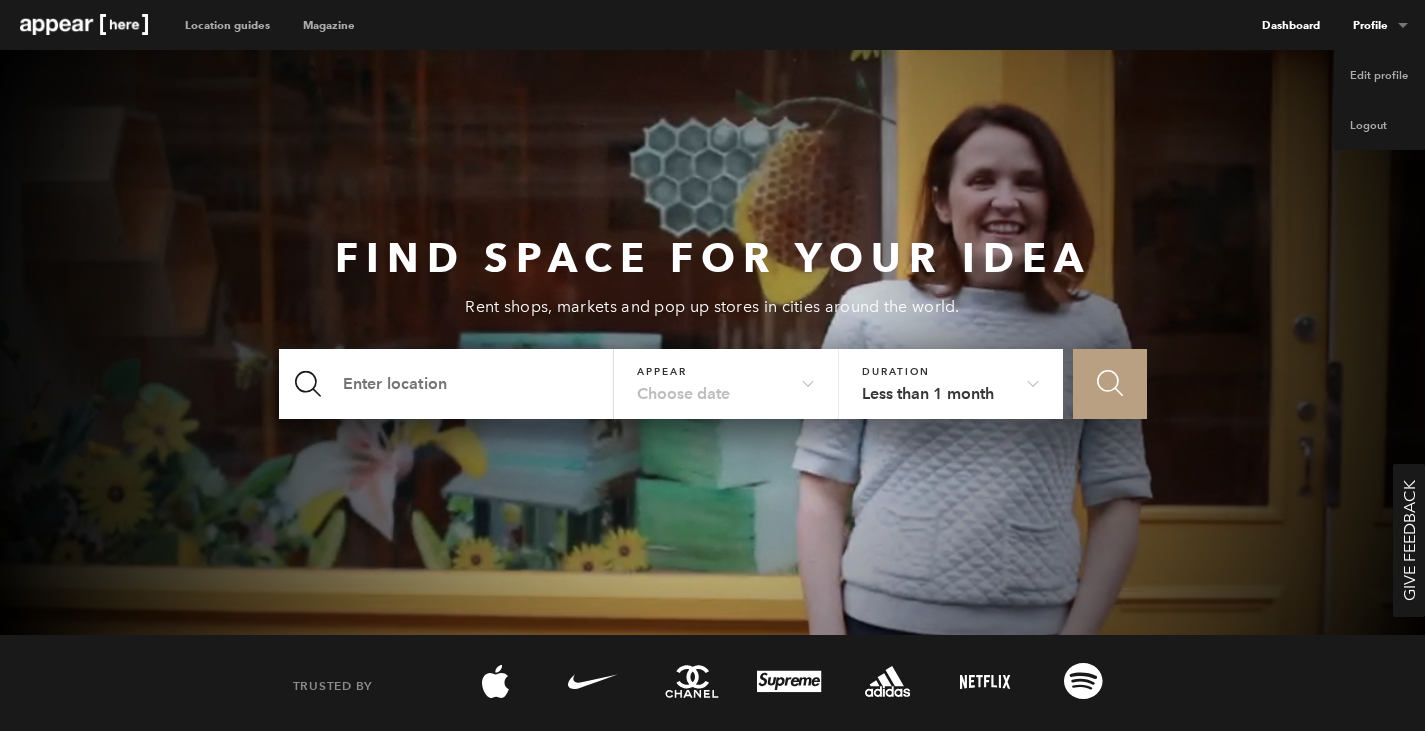 click on "Dashboard" at bounding box center (1290, 25) 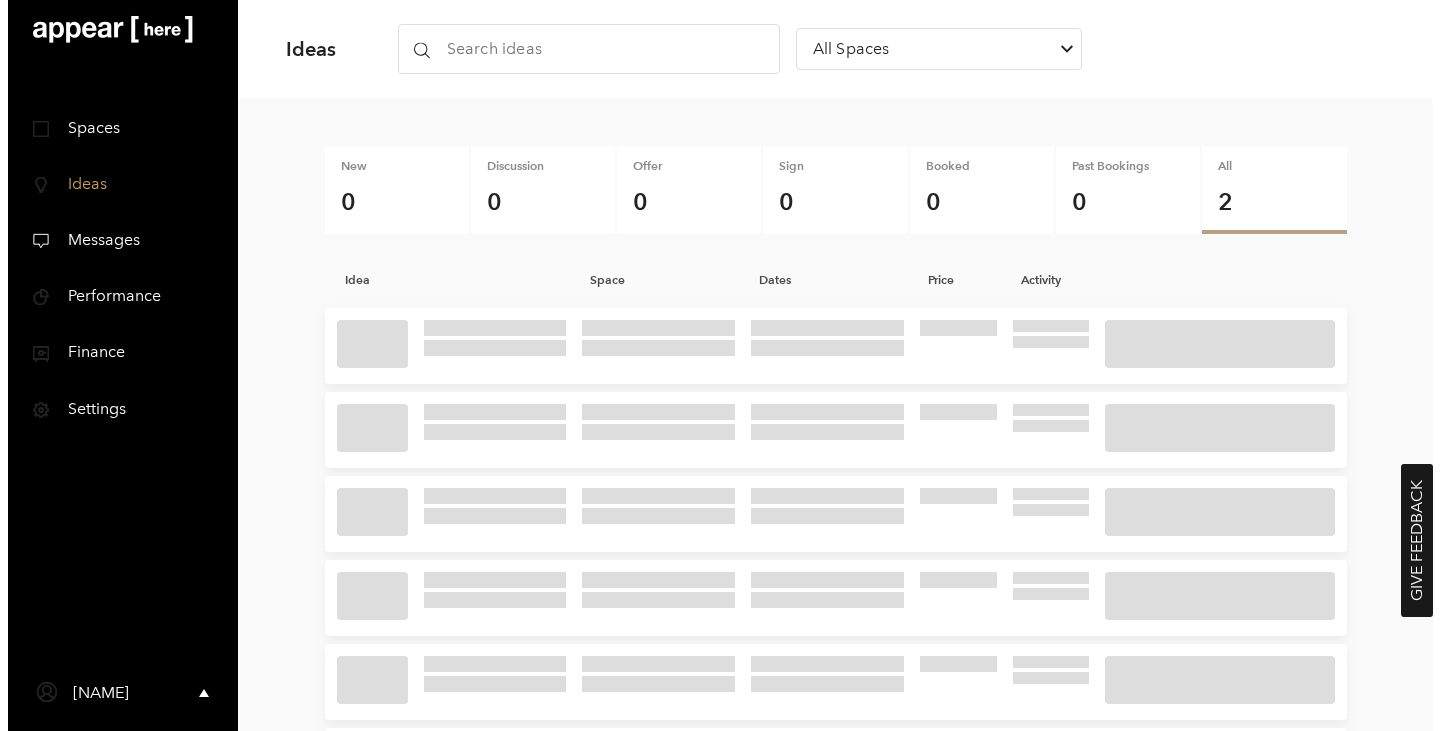 scroll, scrollTop: 0, scrollLeft: 0, axis: both 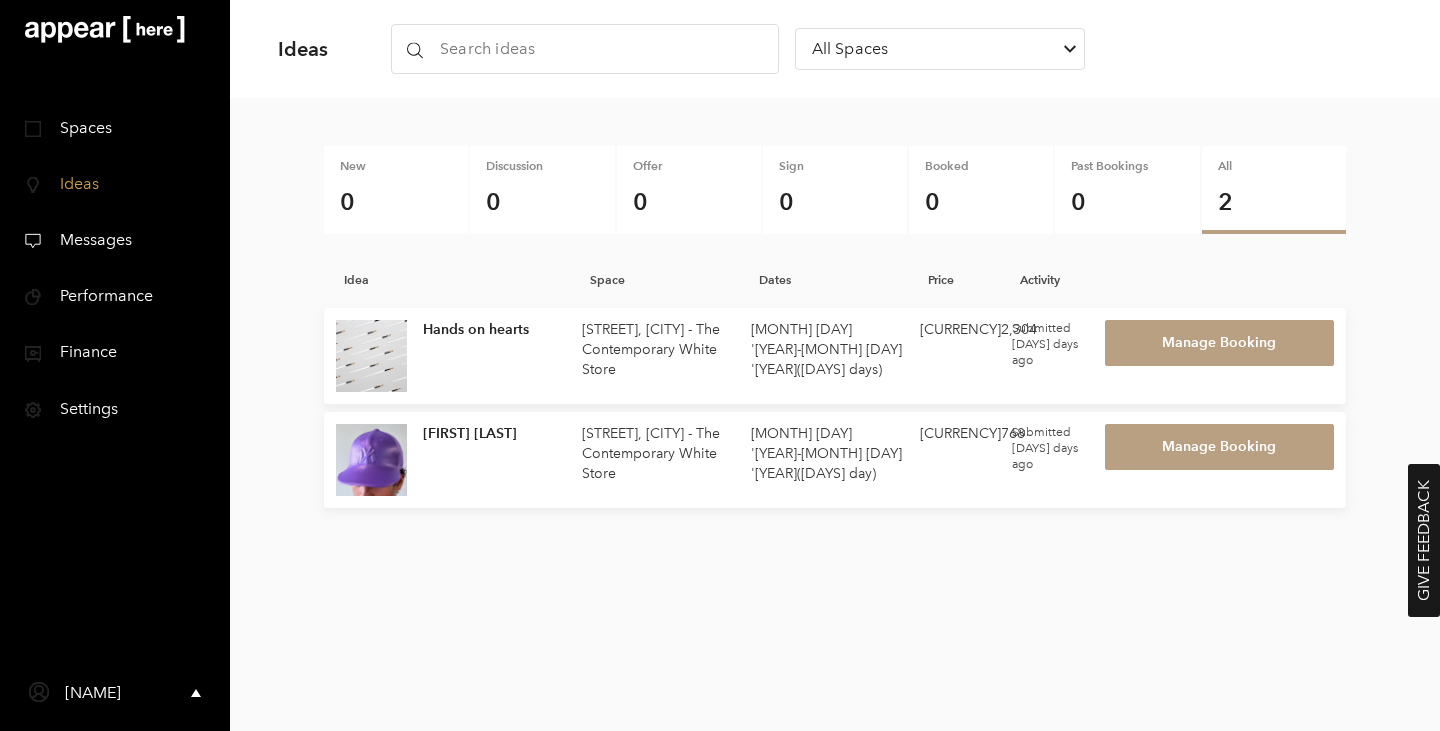 click on "Spaces" at bounding box center (78, 127) 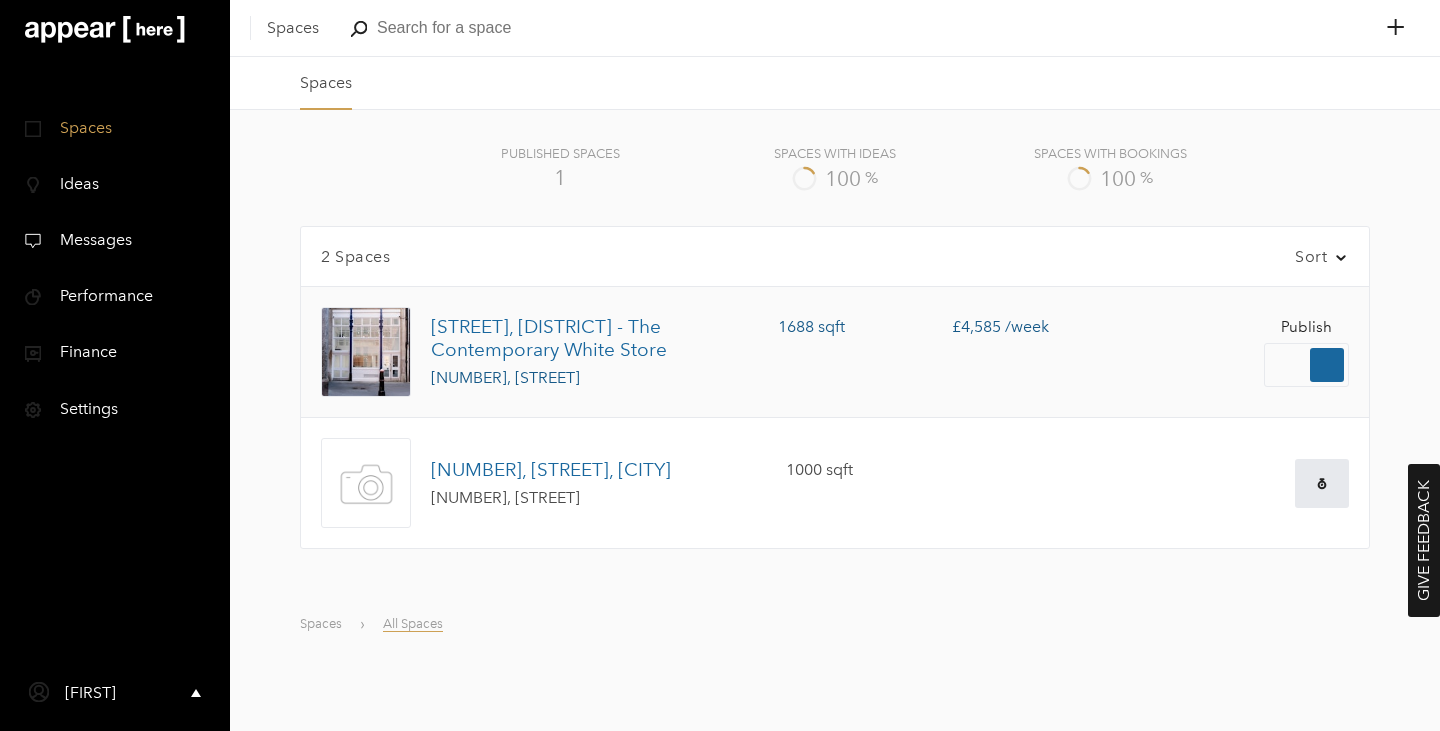 scroll, scrollTop: 0, scrollLeft: 0, axis: both 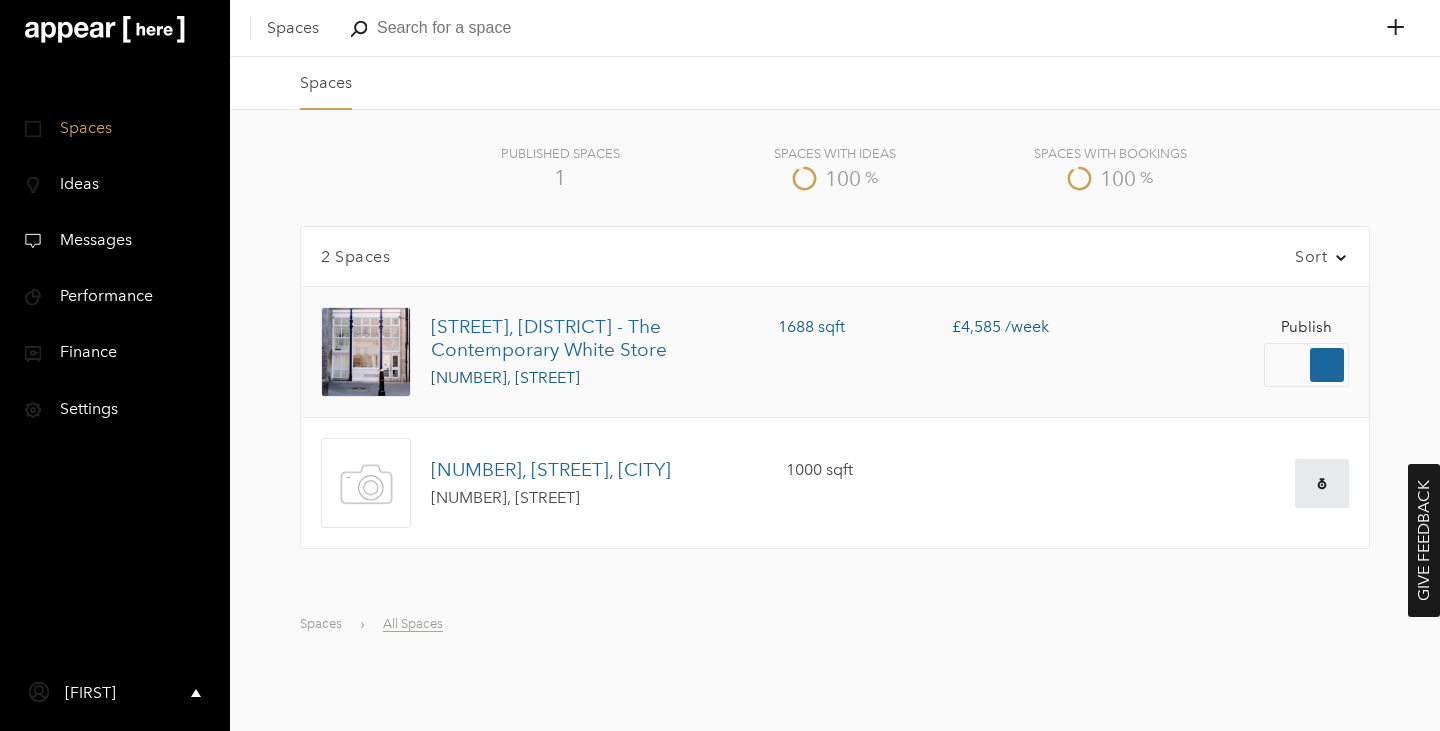 click on "Bride Lane, Blackfriars - The Contemporary White Store 12, Bride Lane" at bounding box center (589, 352) 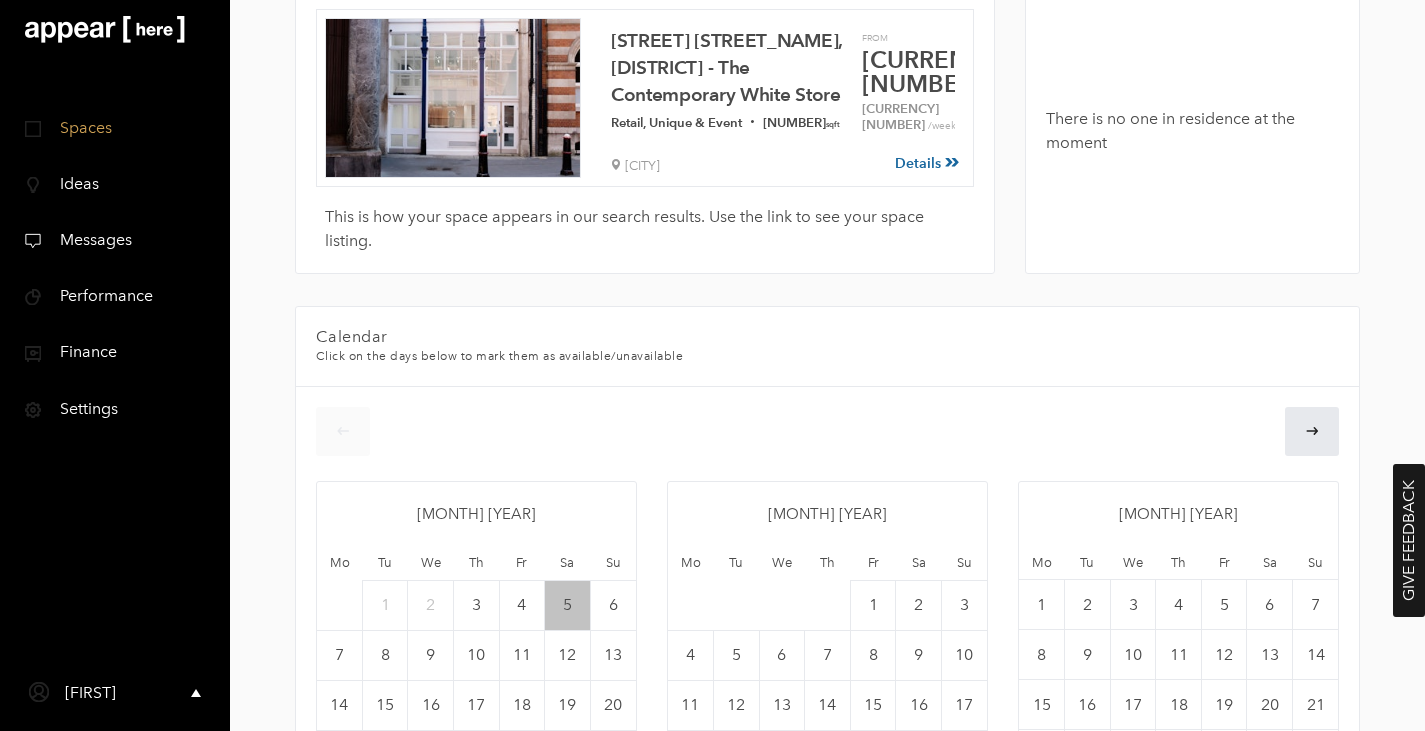 scroll, scrollTop: 58, scrollLeft: 0, axis: vertical 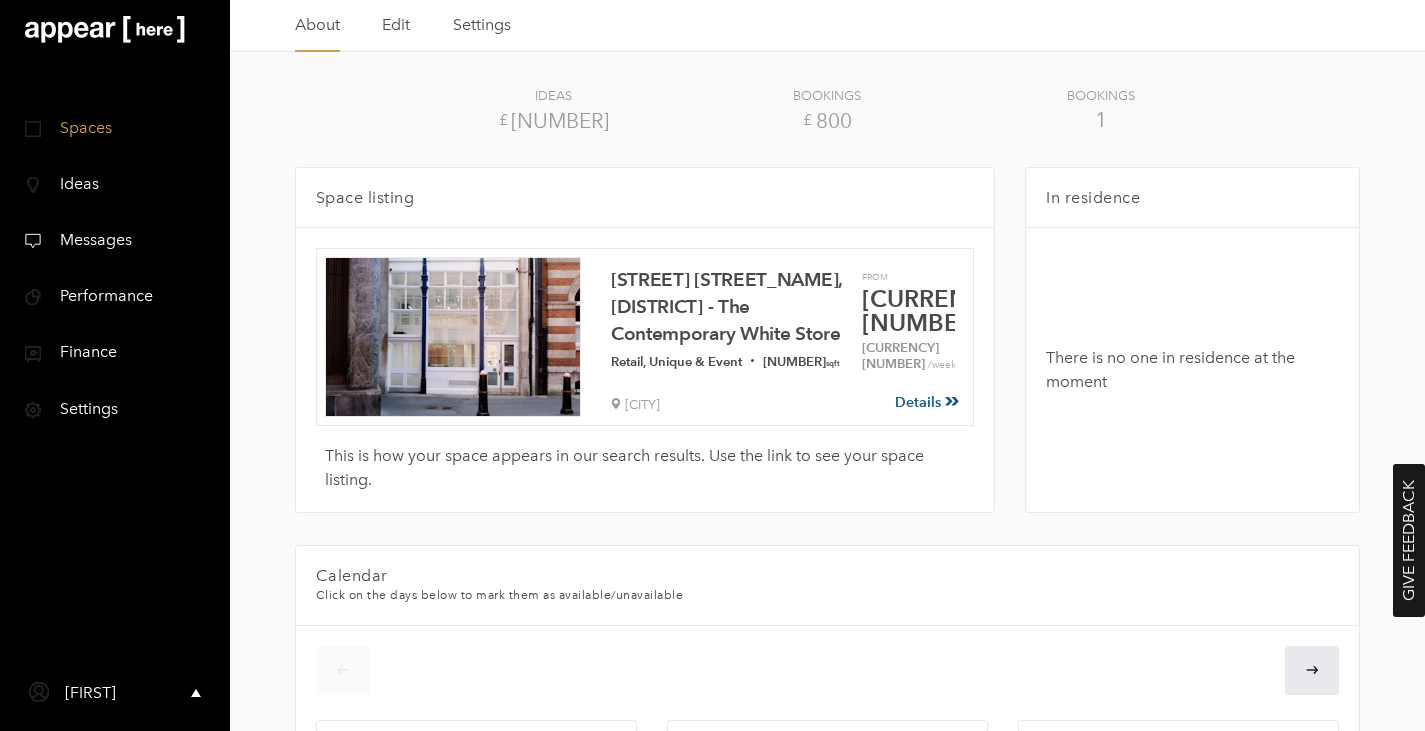 click on "Details" at bounding box center (929, 402) 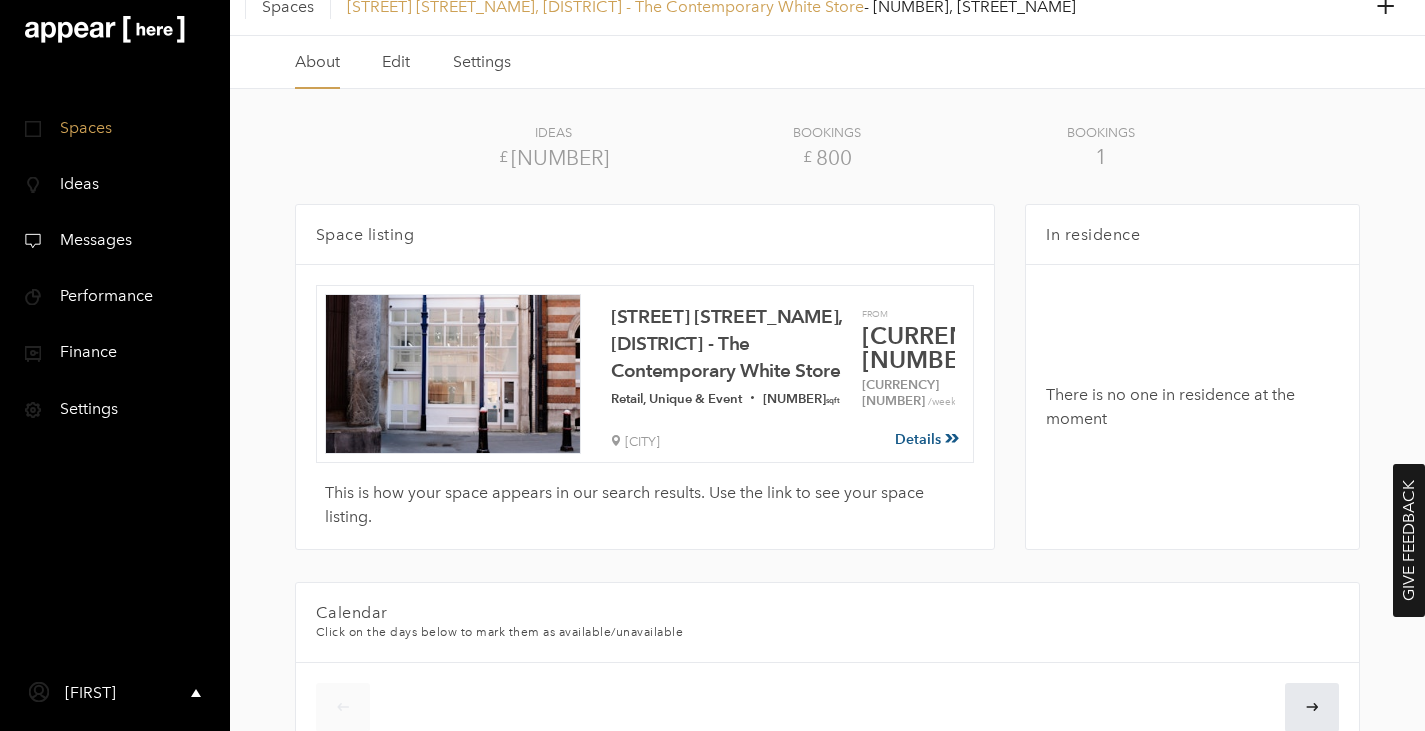 scroll, scrollTop: 0, scrollLeft: 0, axis: both 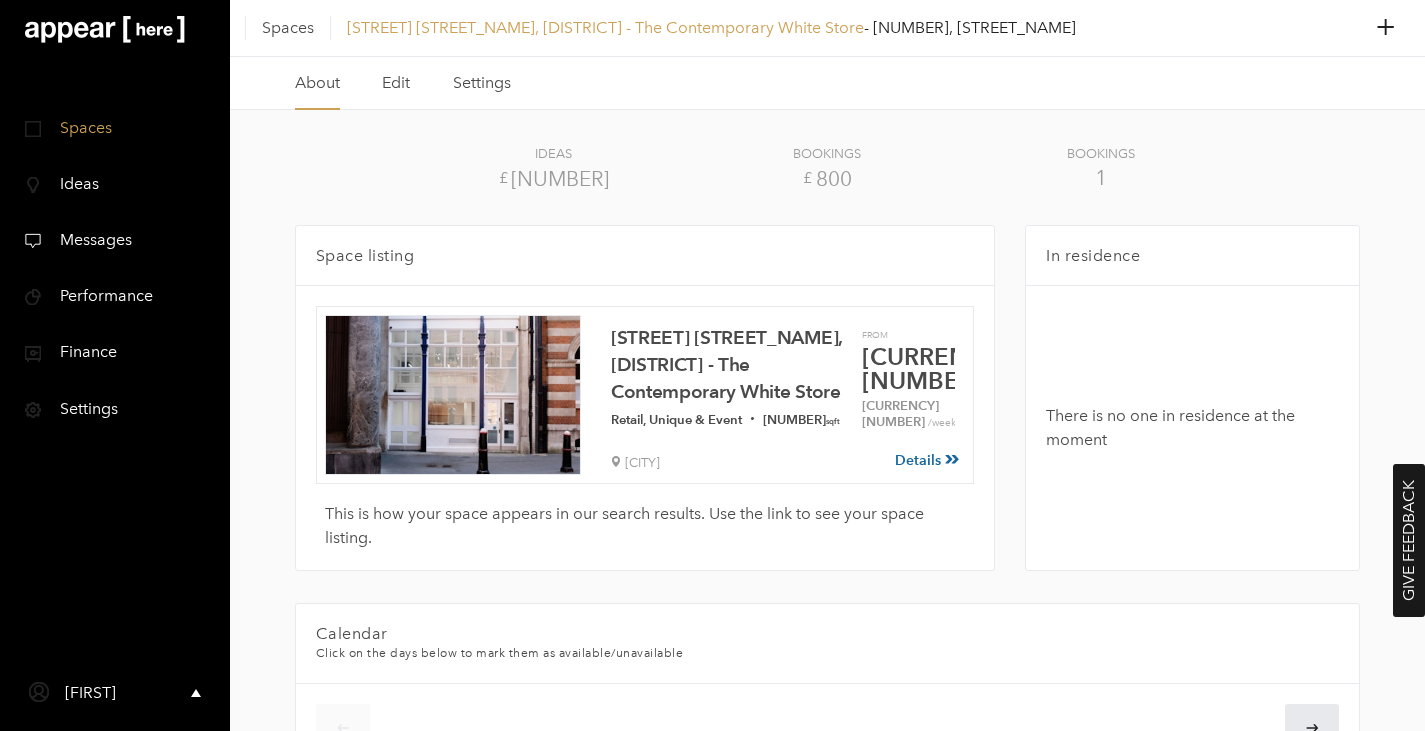 click on "£ 800" at bounding box center [554, 178] 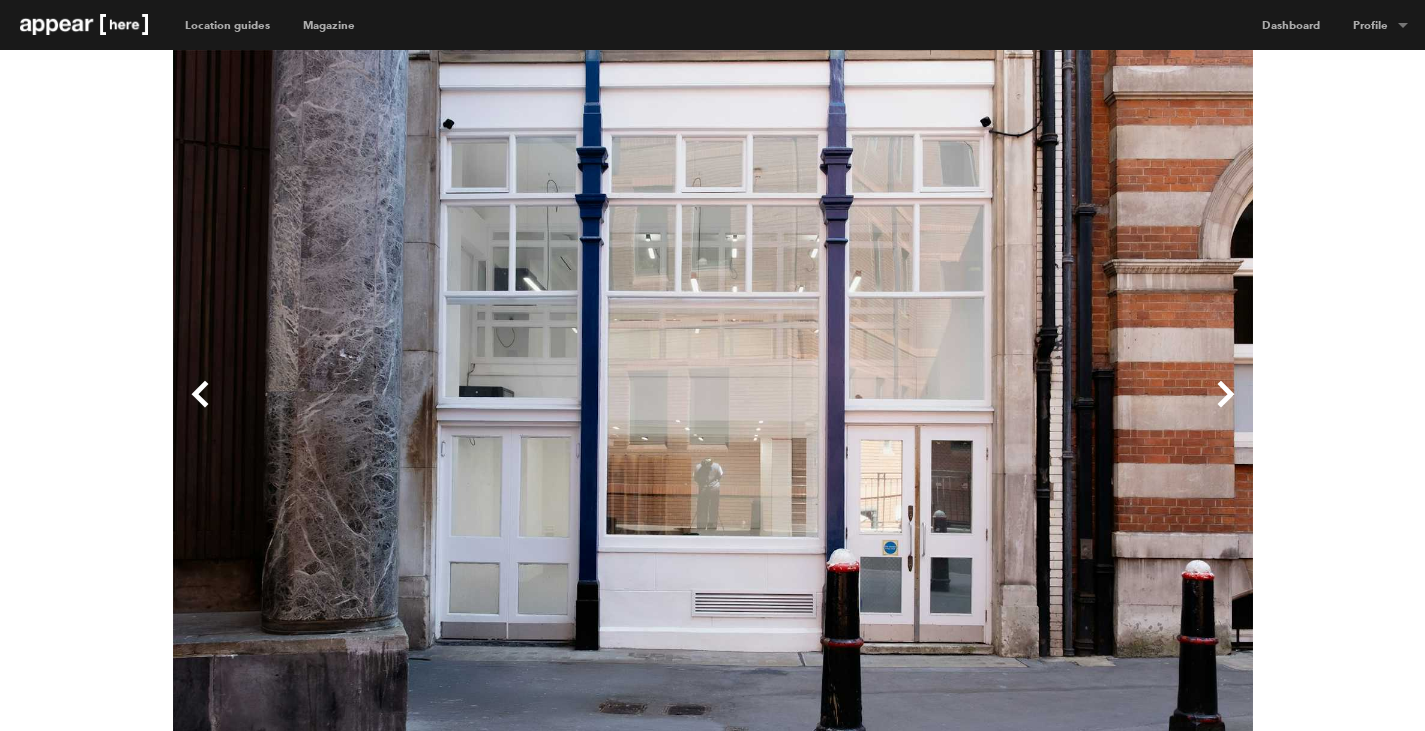 scroll, scrollTop: 0, scrollLeft: 0, axis: both 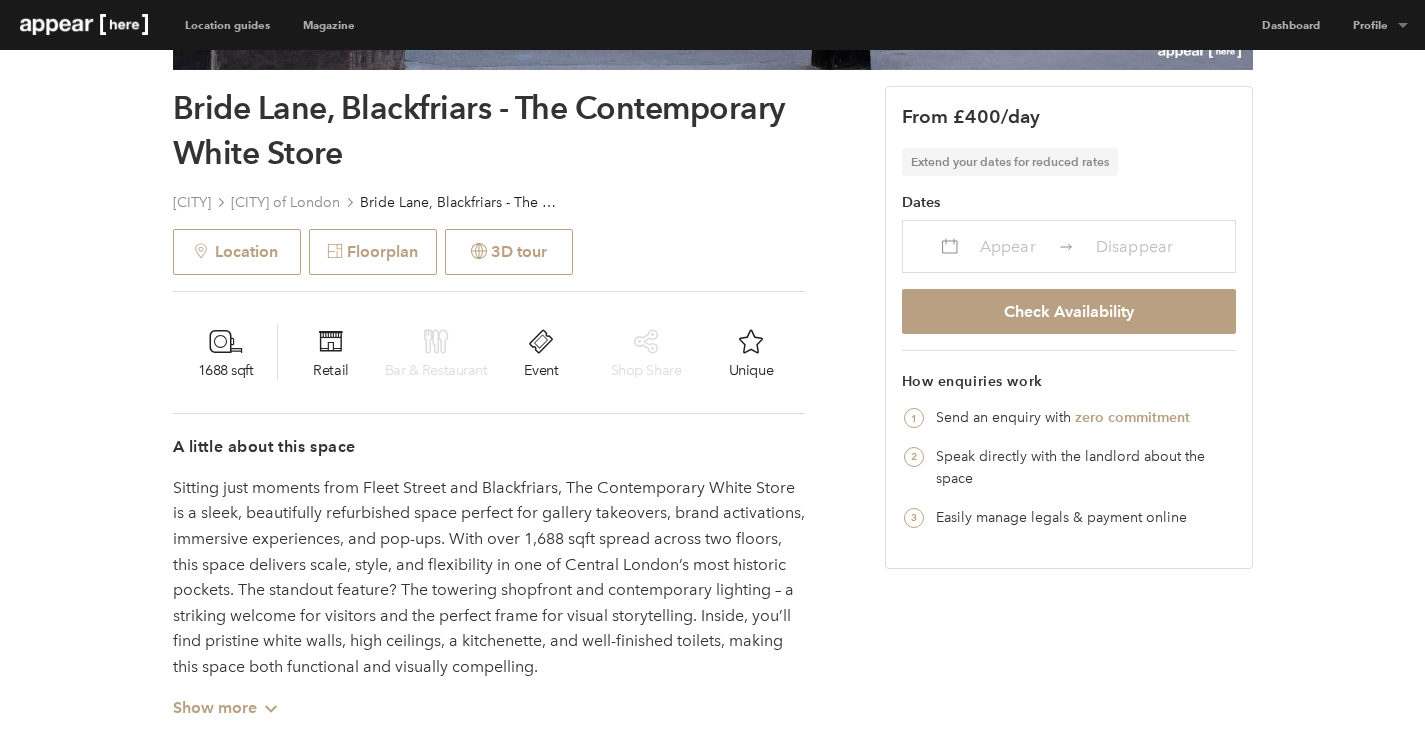 click at bounding box center (226, 342) 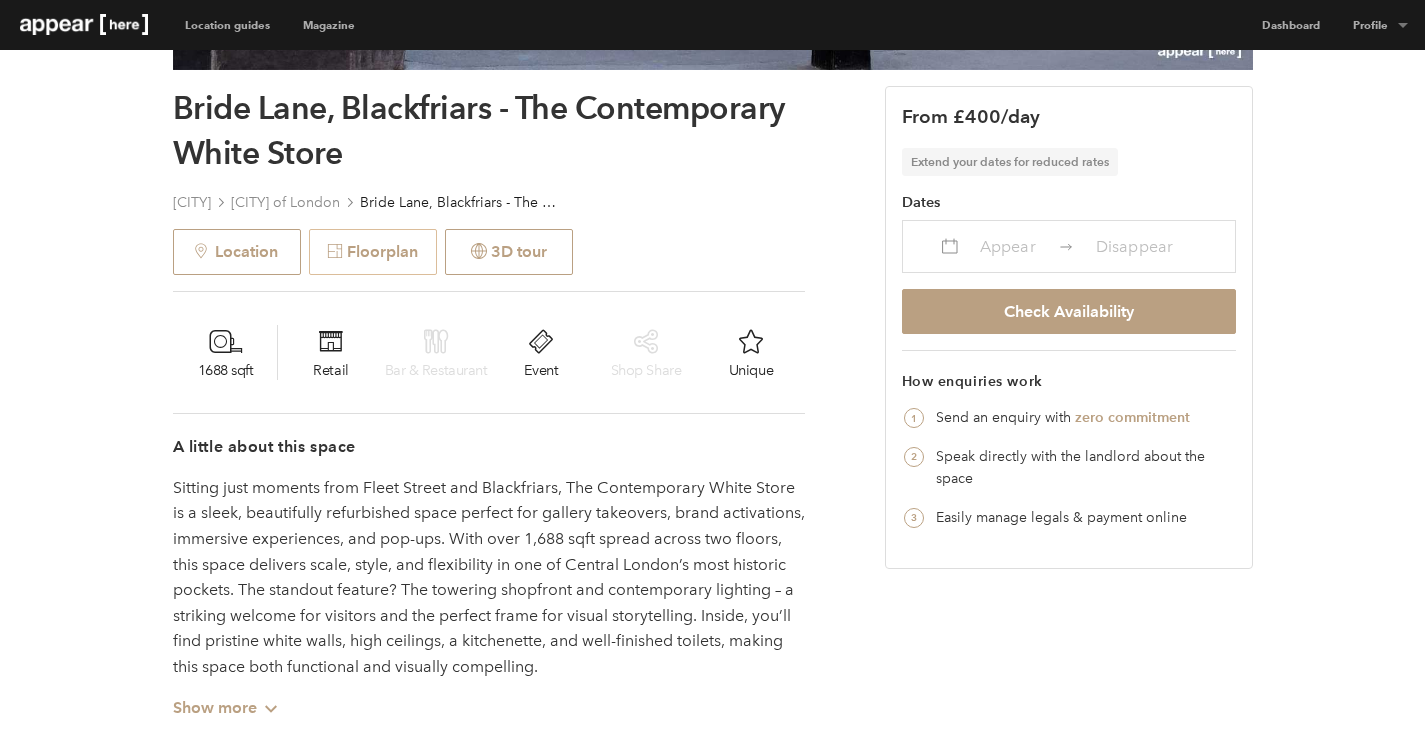 click on "Floorplan" at bounding box center (373, 252) 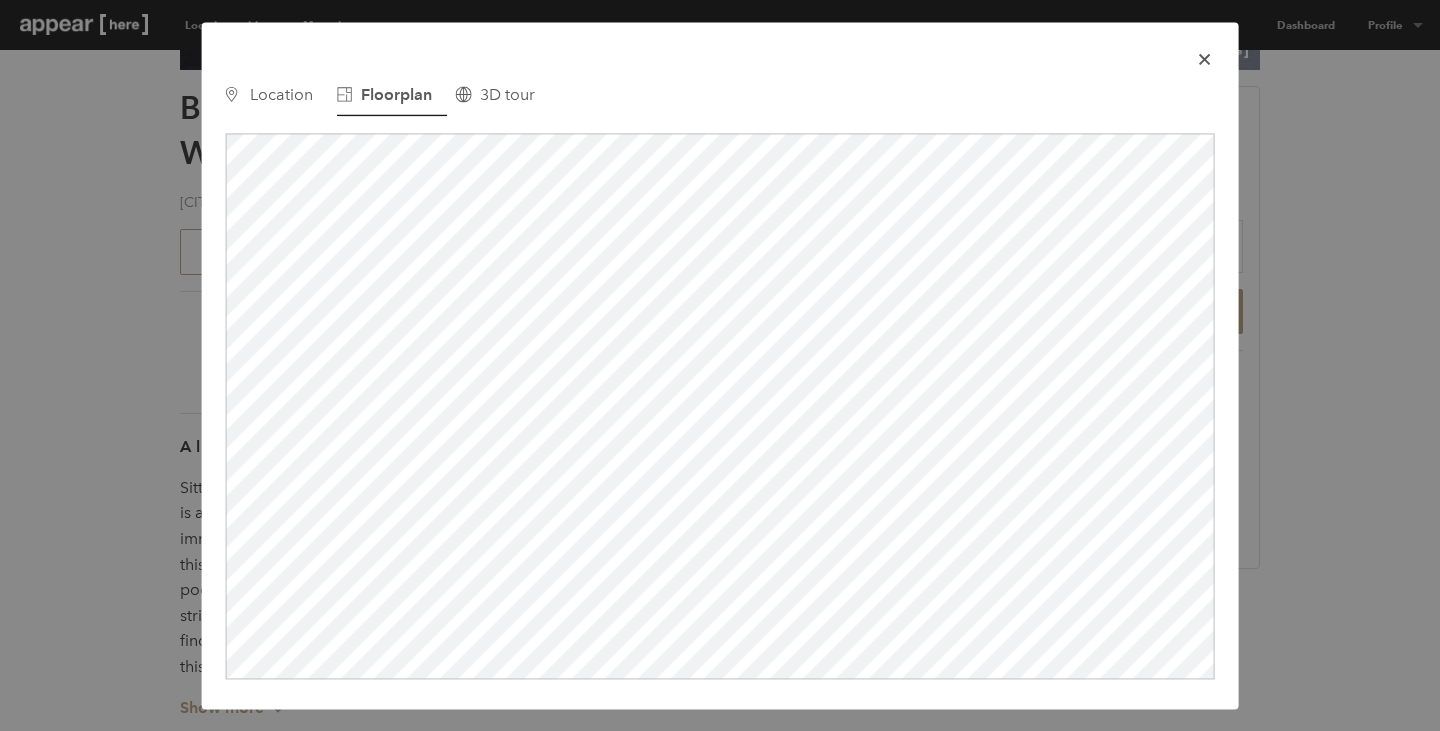 scroll, scrollTop: 0, scrollLeft: 0, axis: both 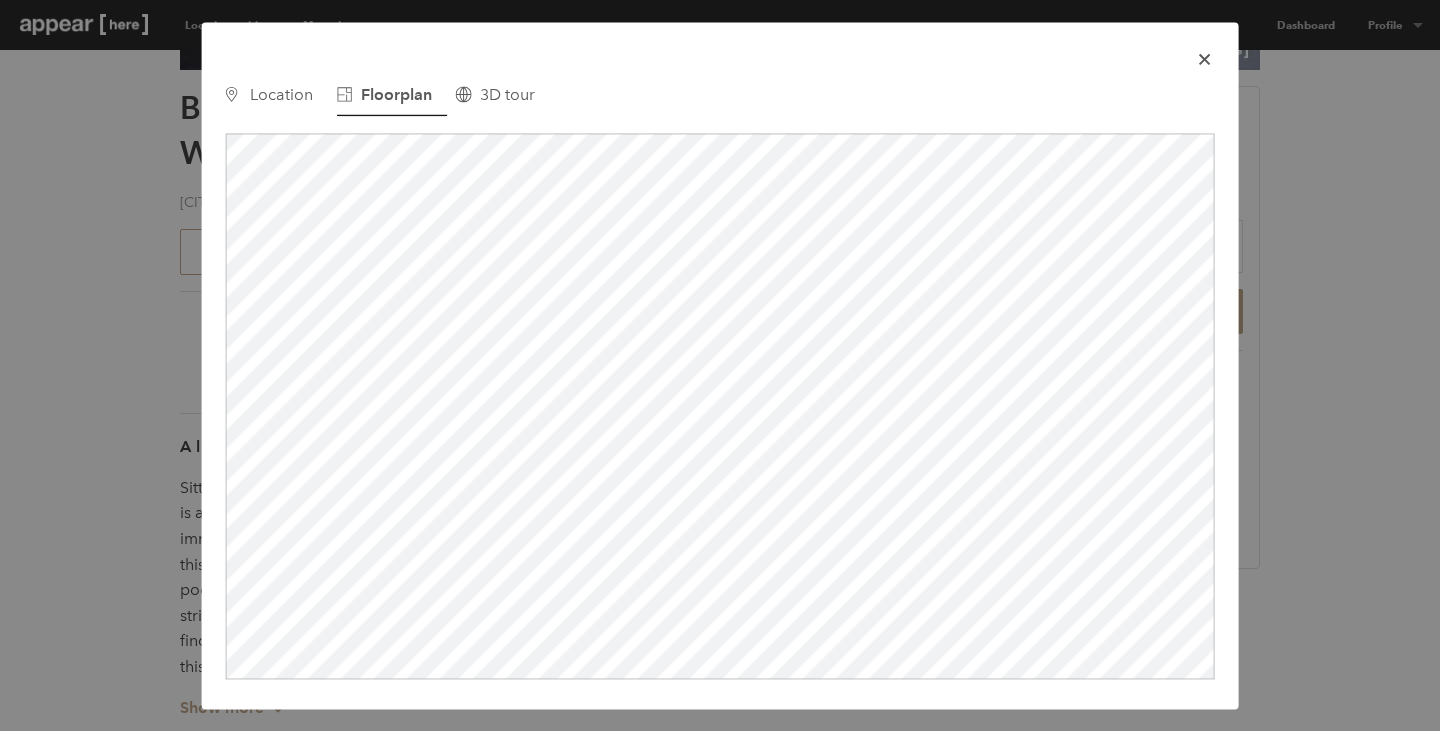 click on "icon-x Use left and right arrows to navigate between tabs.
Location
Floorplan
3D tour © Mapbox   © OpenStreetMap   Improve this map" at bounding box center [720, 365] 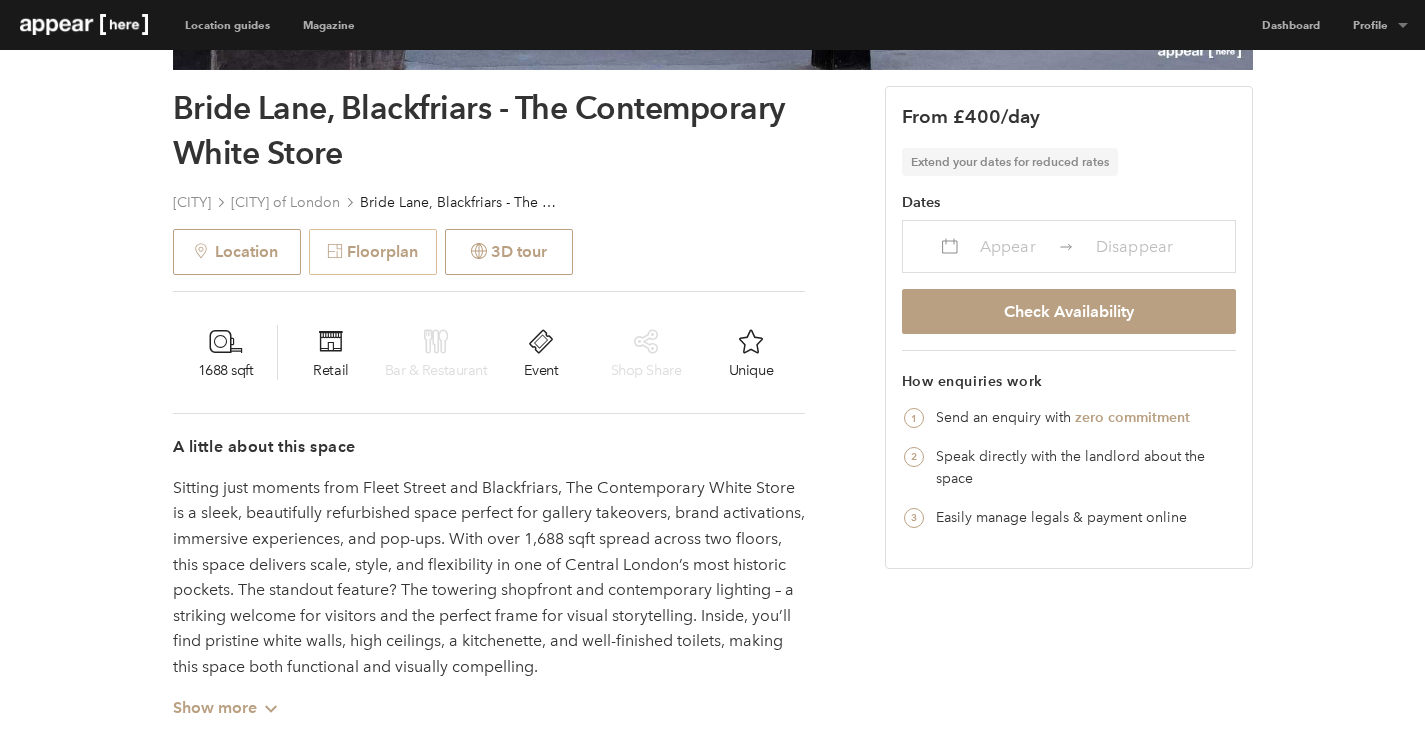 drag, startPoint x: 403, startPoint y: 248, endPoint x: 371, endPoint y: 260, distance: 34.176014 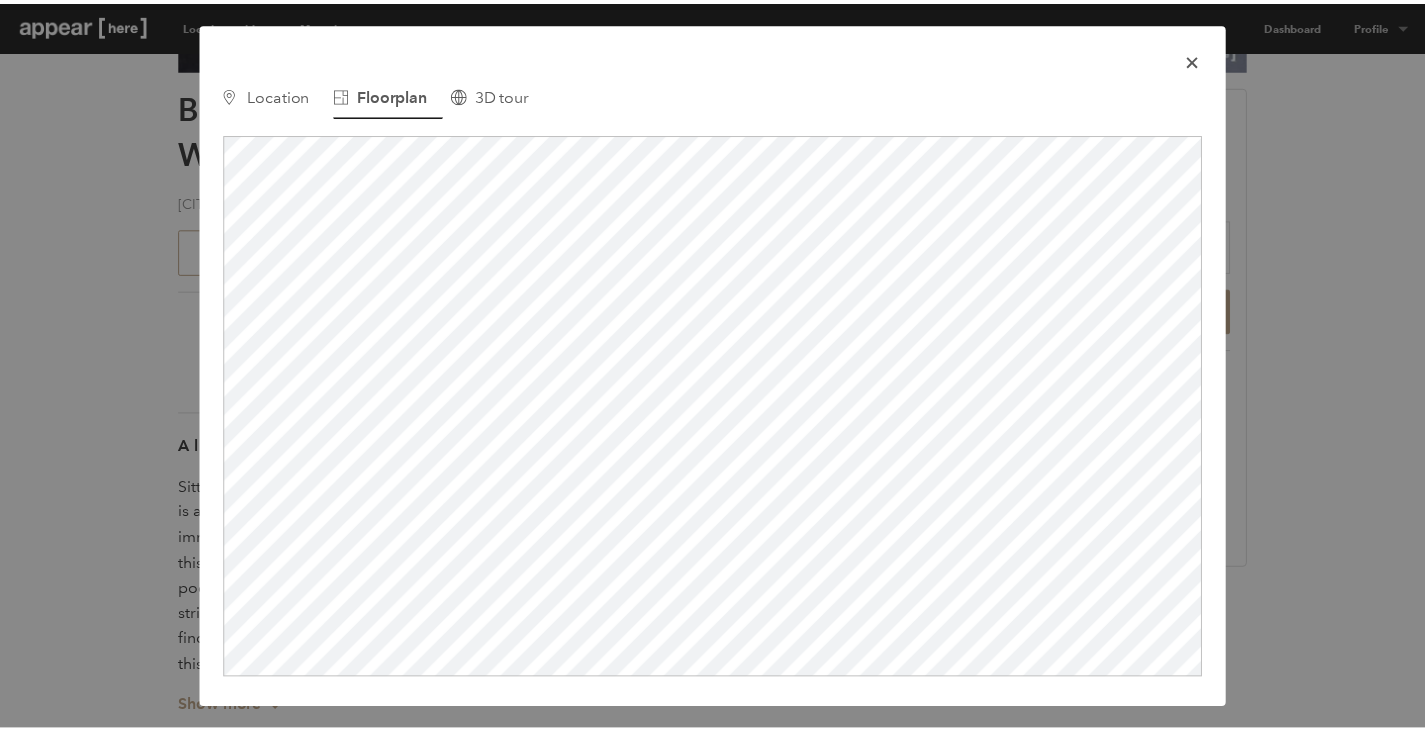 scroll, scrollTop: 0, scrollLeft: 0, axis: both 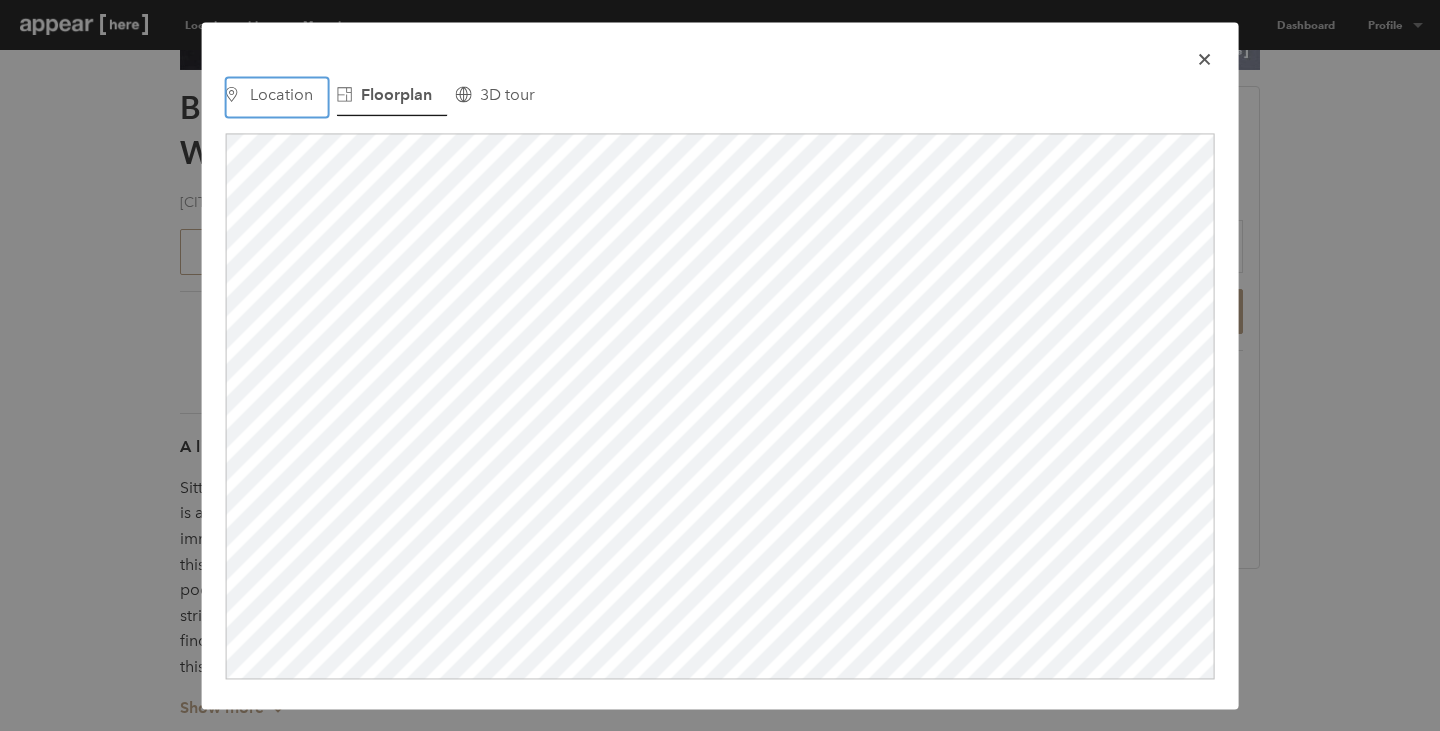 click on "Location" at bounding box center [281, 94] 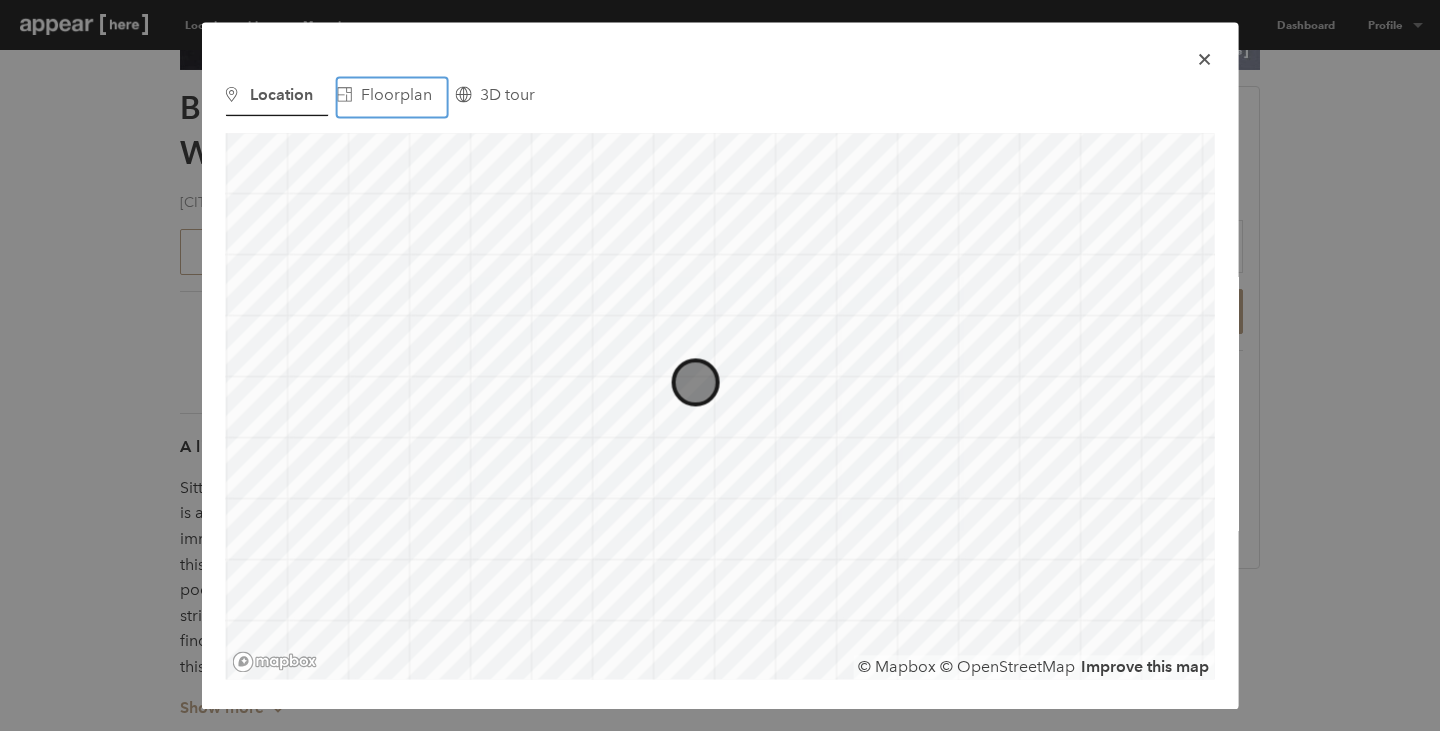 click on "Floorplan" at bounding box center [396, 94] 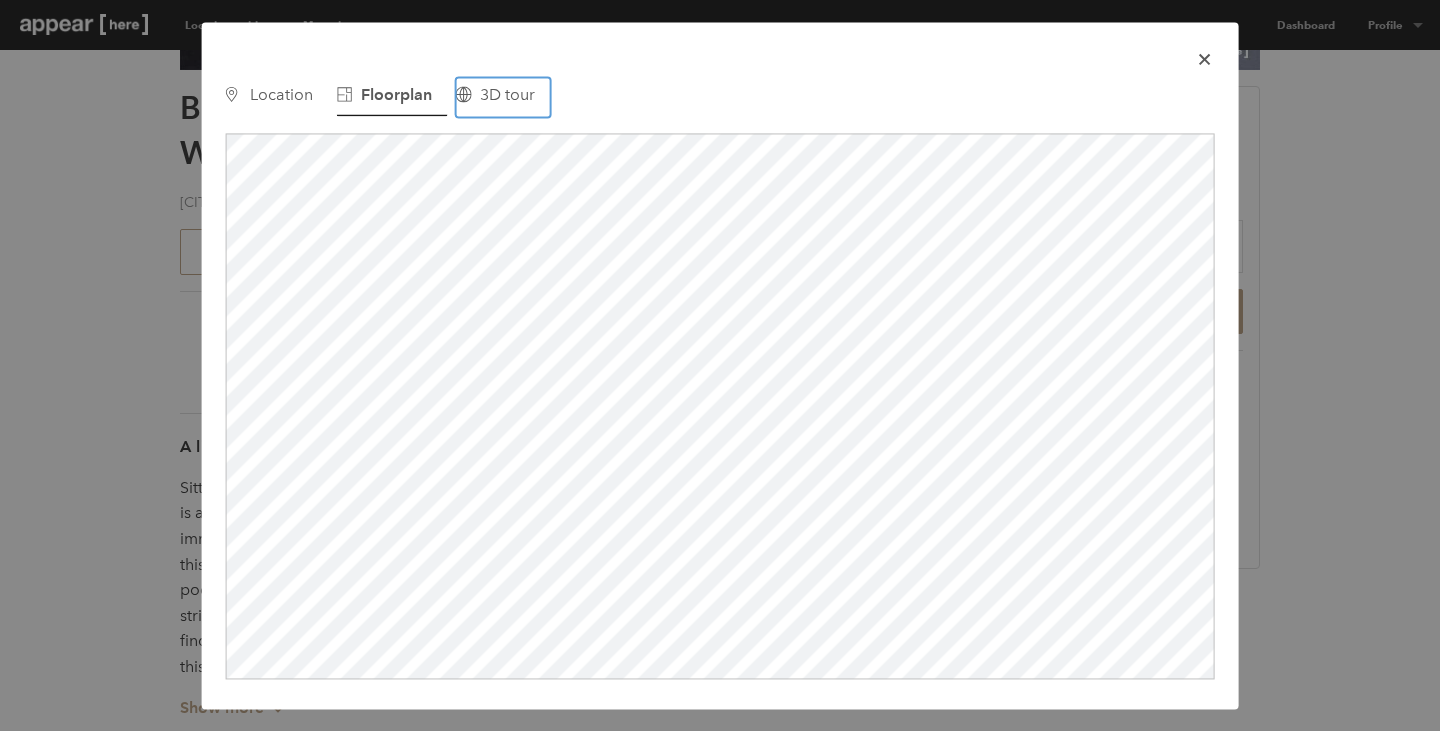 click on "3D tour" at bounding box center (507, 94) 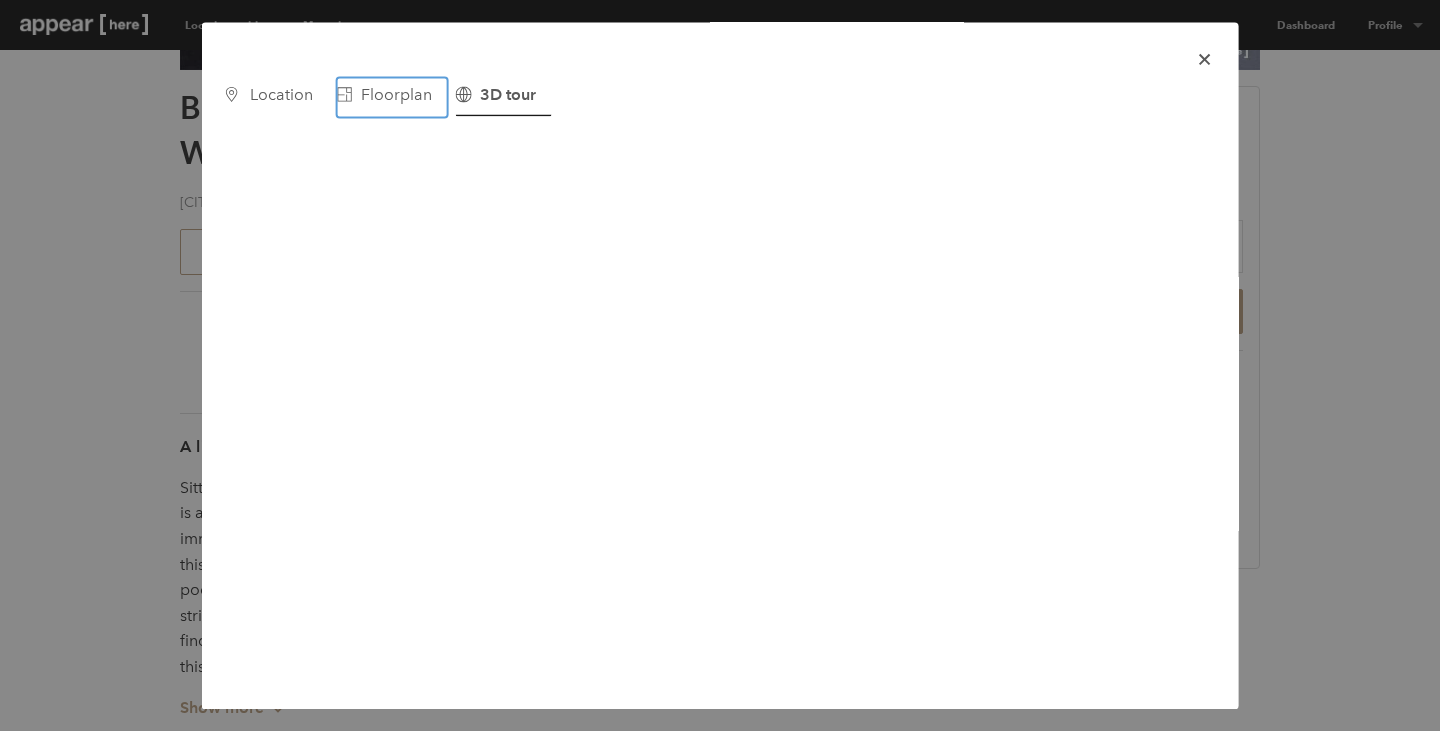 click on "Floorplan" at bounding box center (396, 94) 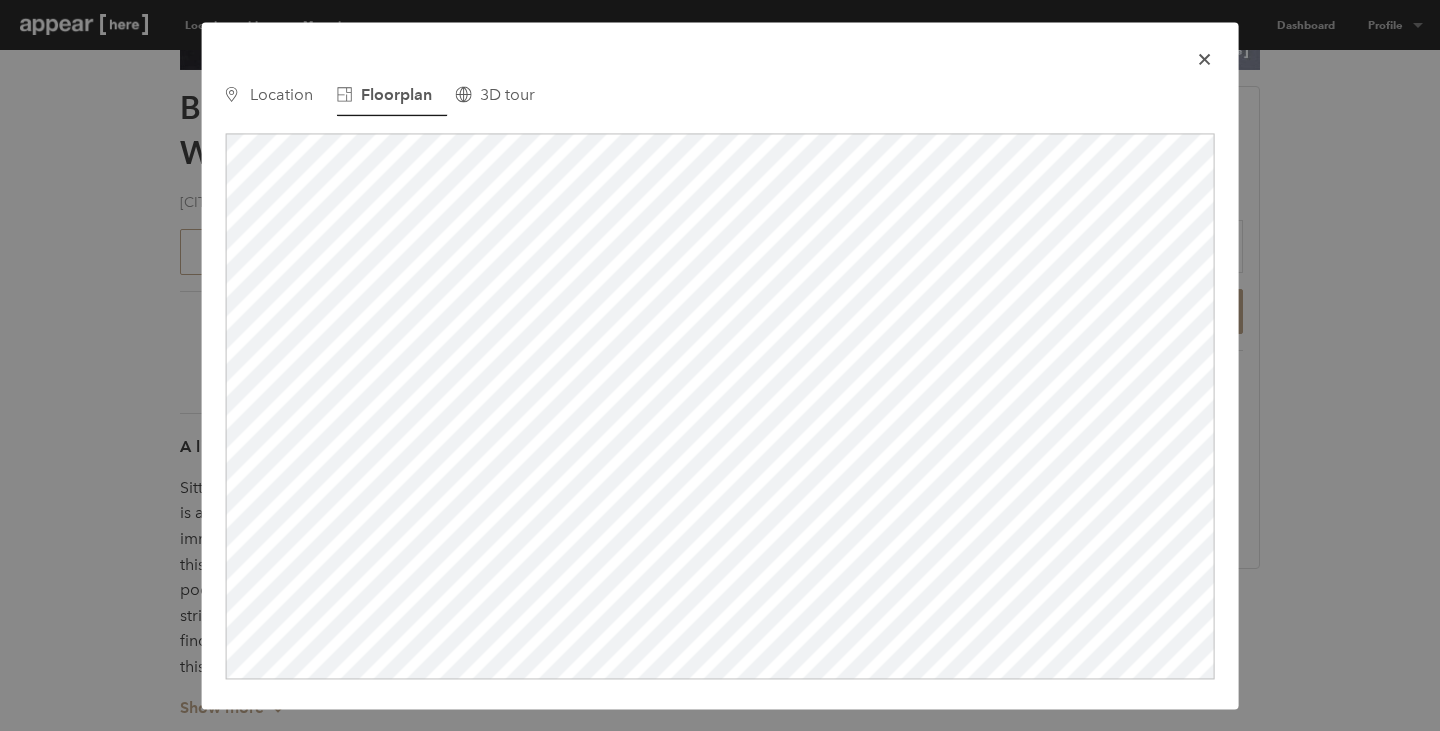 click on "icon-x" at bounding box center [1204, 59] 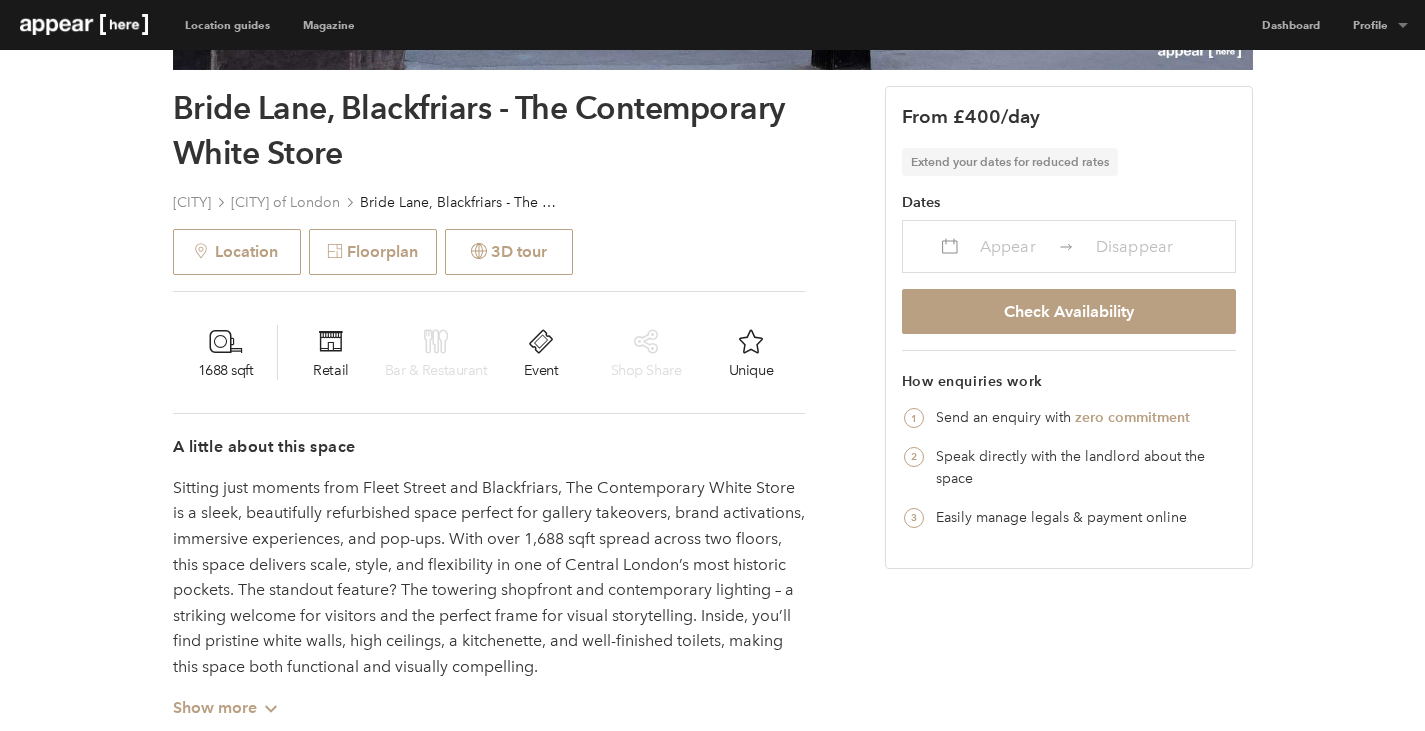 drag, startPoint x: 408, startPoint y: 263, endPoint x: 356, endPoint y: 436, distance: 180.64606 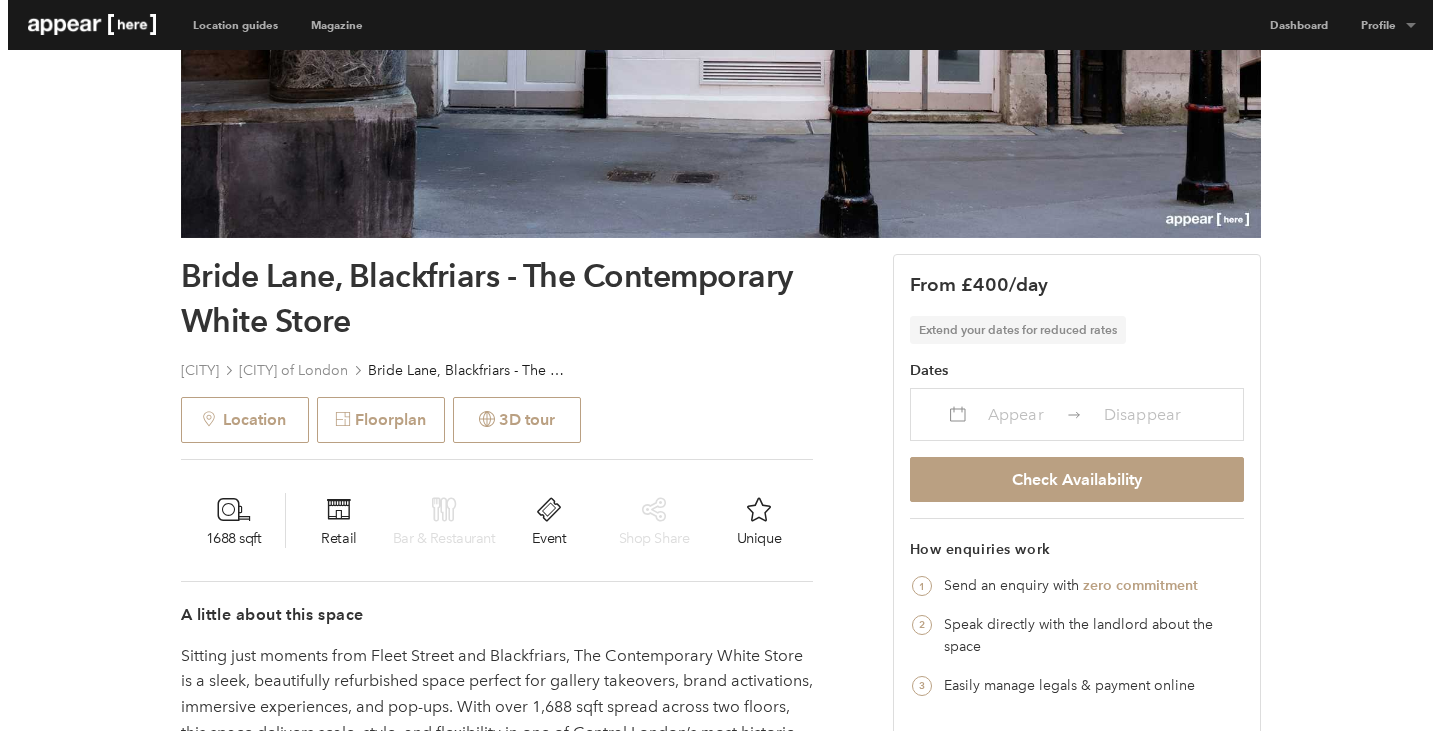 scroll, scrollTop: 500, scrollLeft: 0, axis: vertical 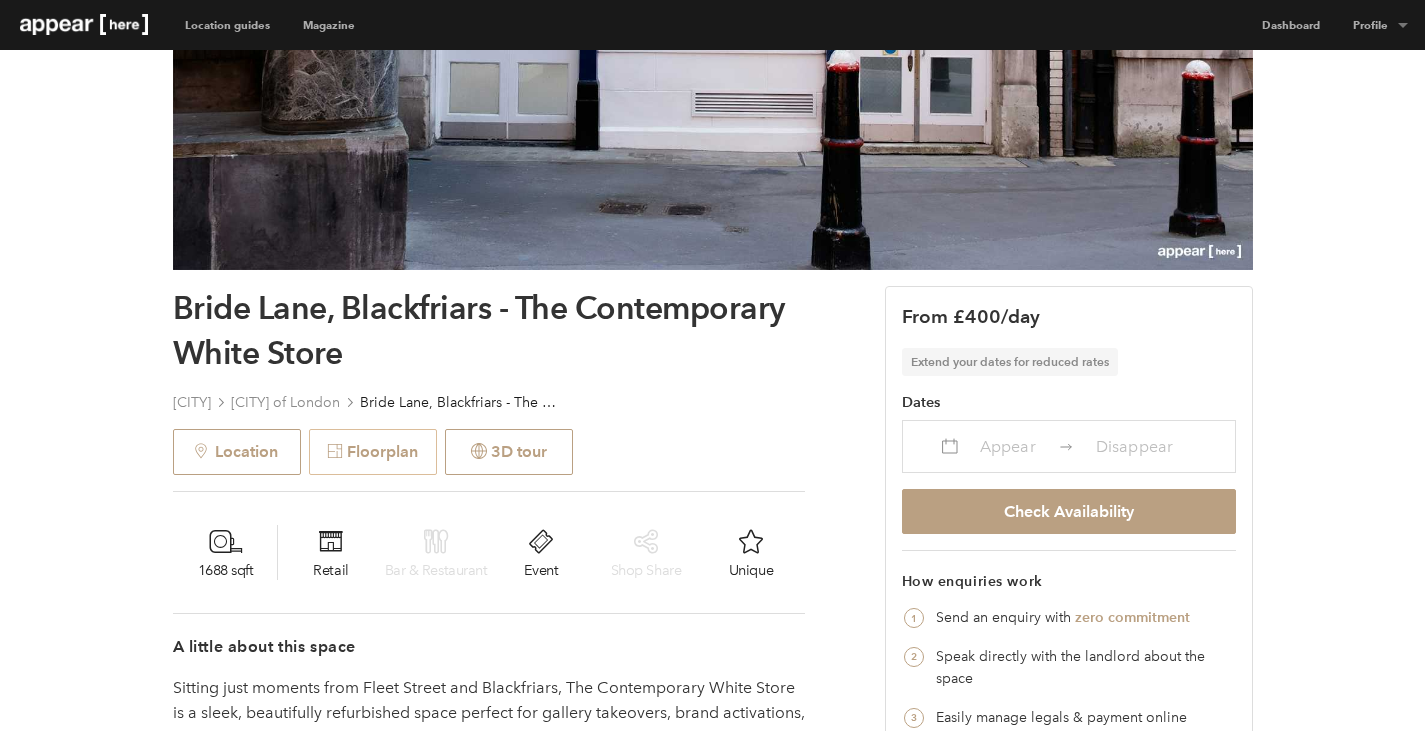 click on "Floorplan" at bounding box center [373, 452] 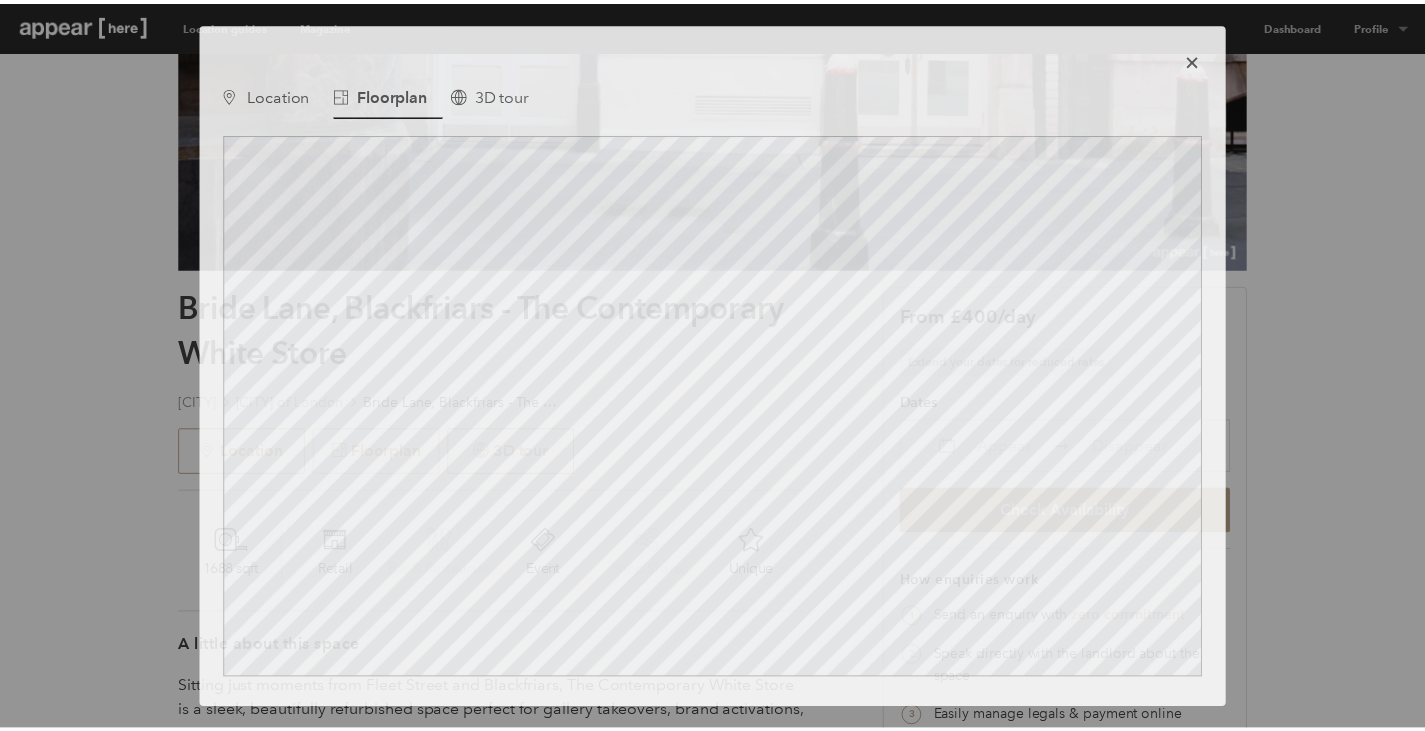 scroll, scrollTop: 0, scrollLeft: 0, axis: both 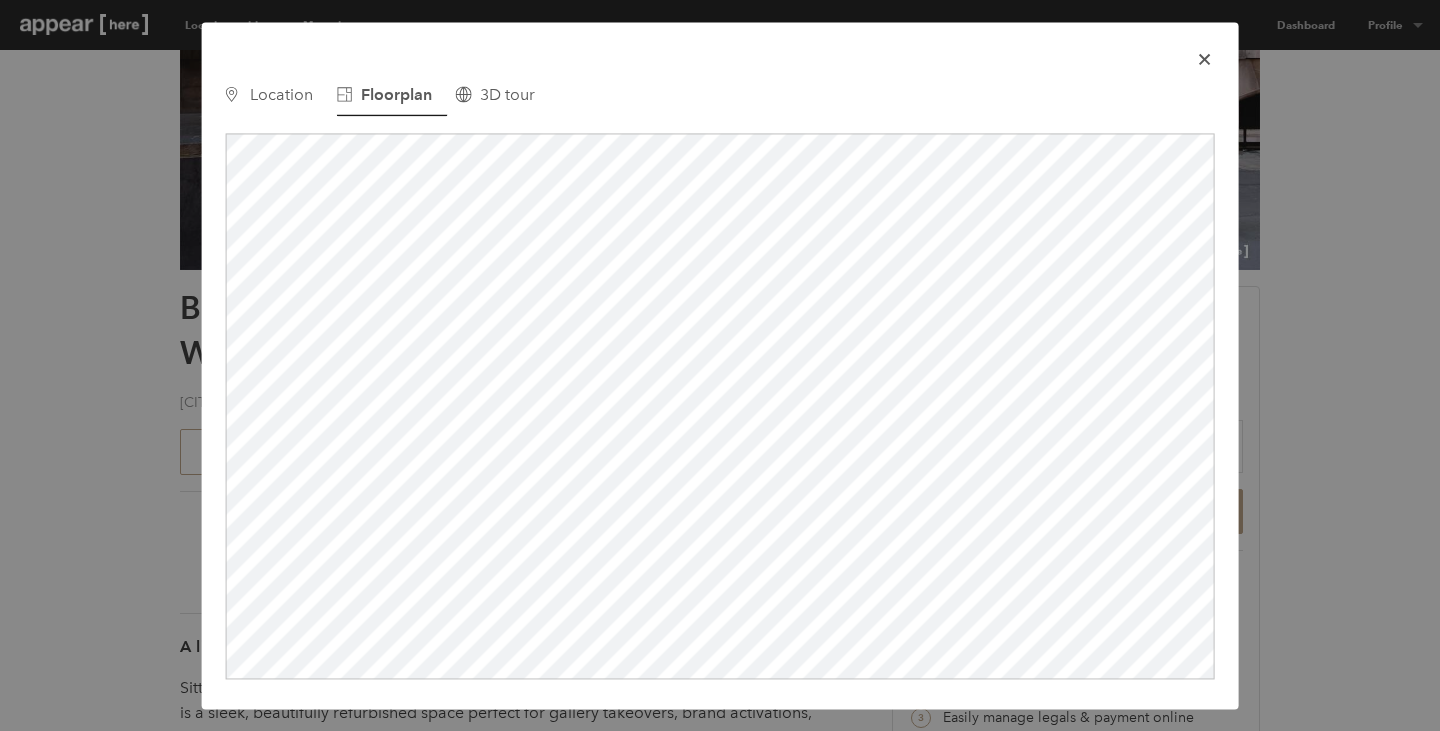 click on "icon-x Use left and right arrows to navigate between tabs.
Location
Floorplan
3D tour © Mapbox   © OpenStreetMap   Improve this map" at bounding box center [720, 365] 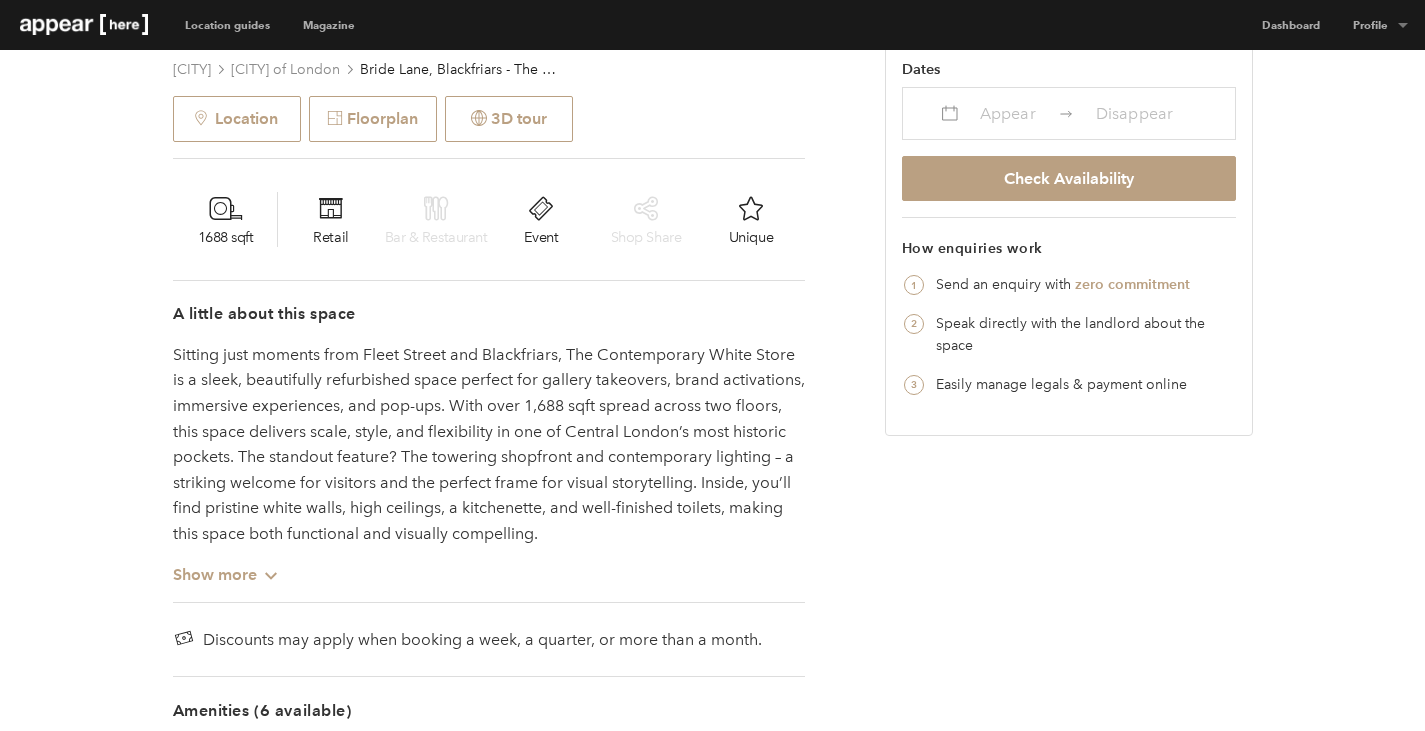 scroll, scrollTop: 800, scrollLeft: 0, axis: vertical 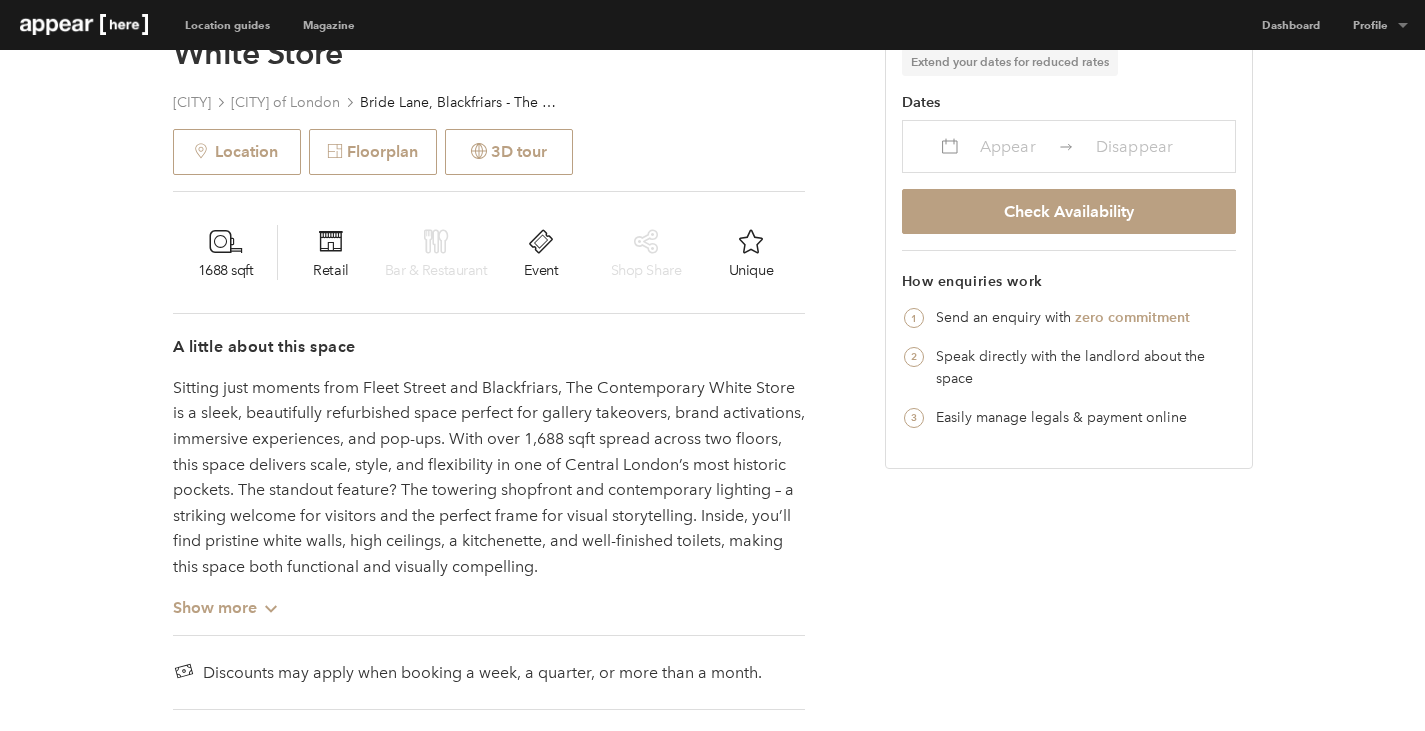 click on "Show more Chevron-up" at bounding box center (226, 599) 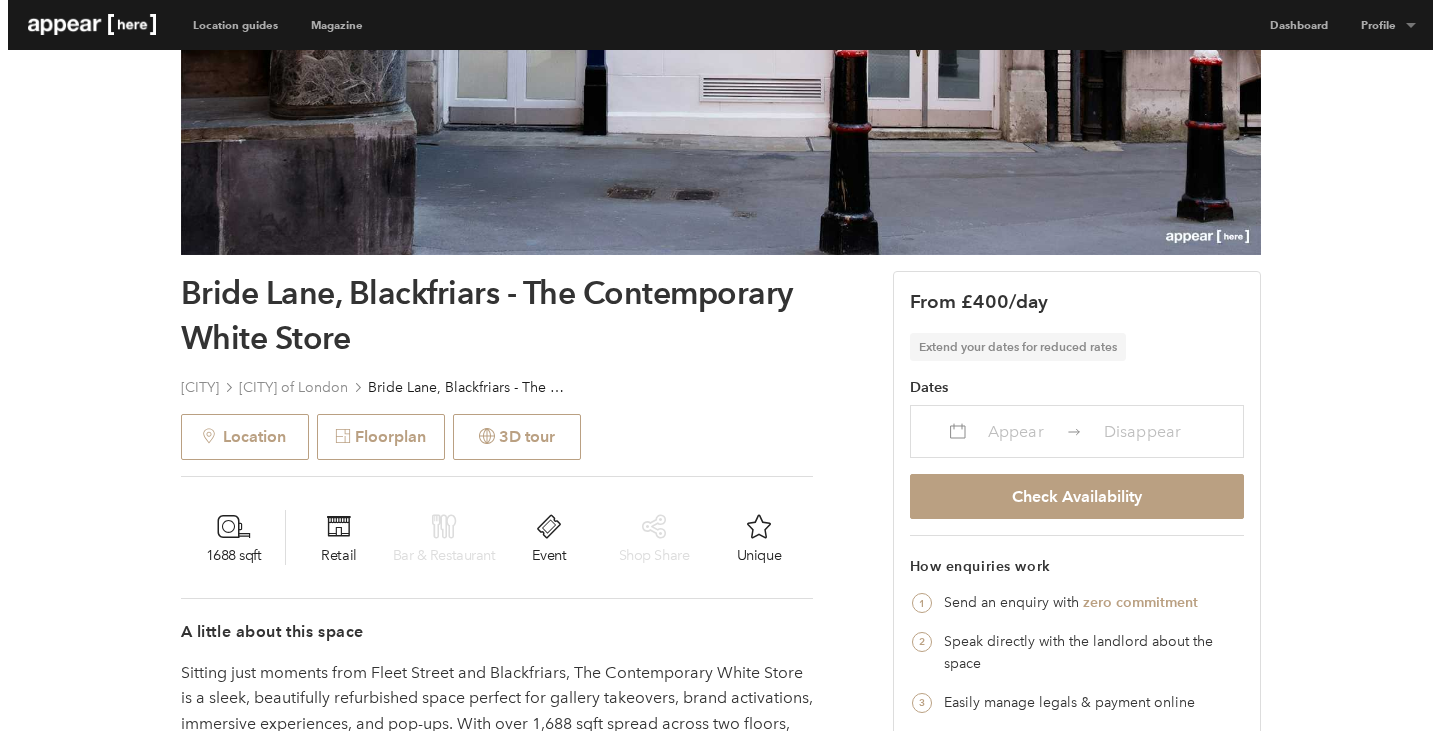 scroll, scrollTop: 500, scrollLeft: 0, axis: vertical 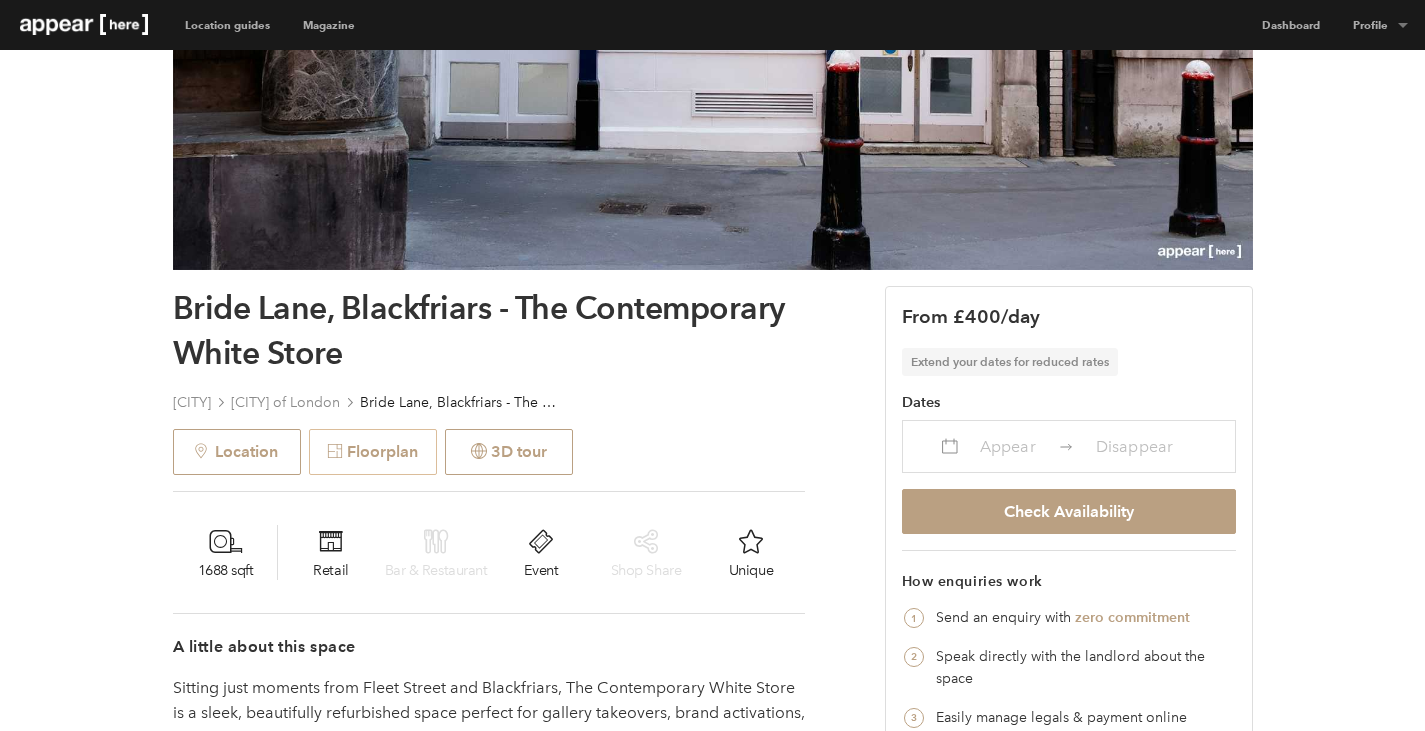 click on "Floorplan" at bounding box center [373, 452] 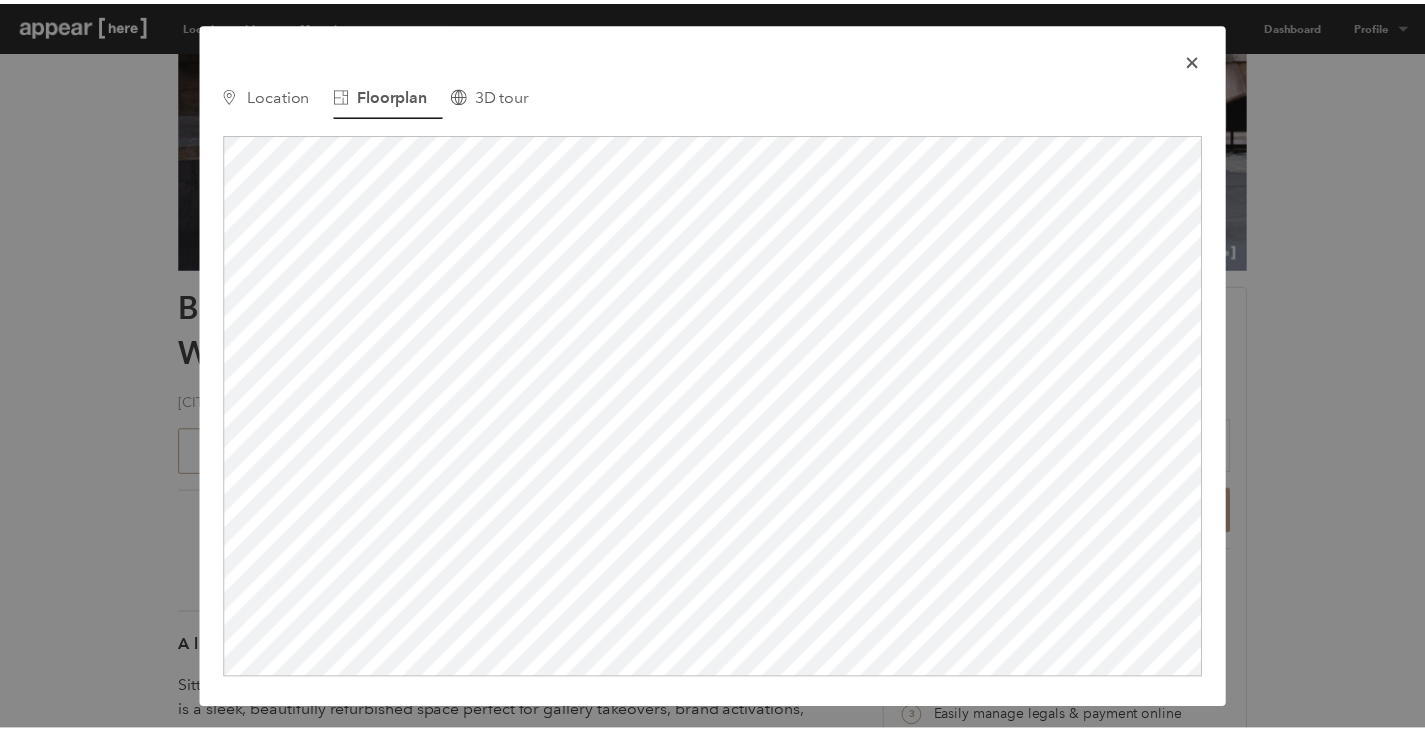 scroll, scrollTop: 0, scrollLeft: 0, axis: both 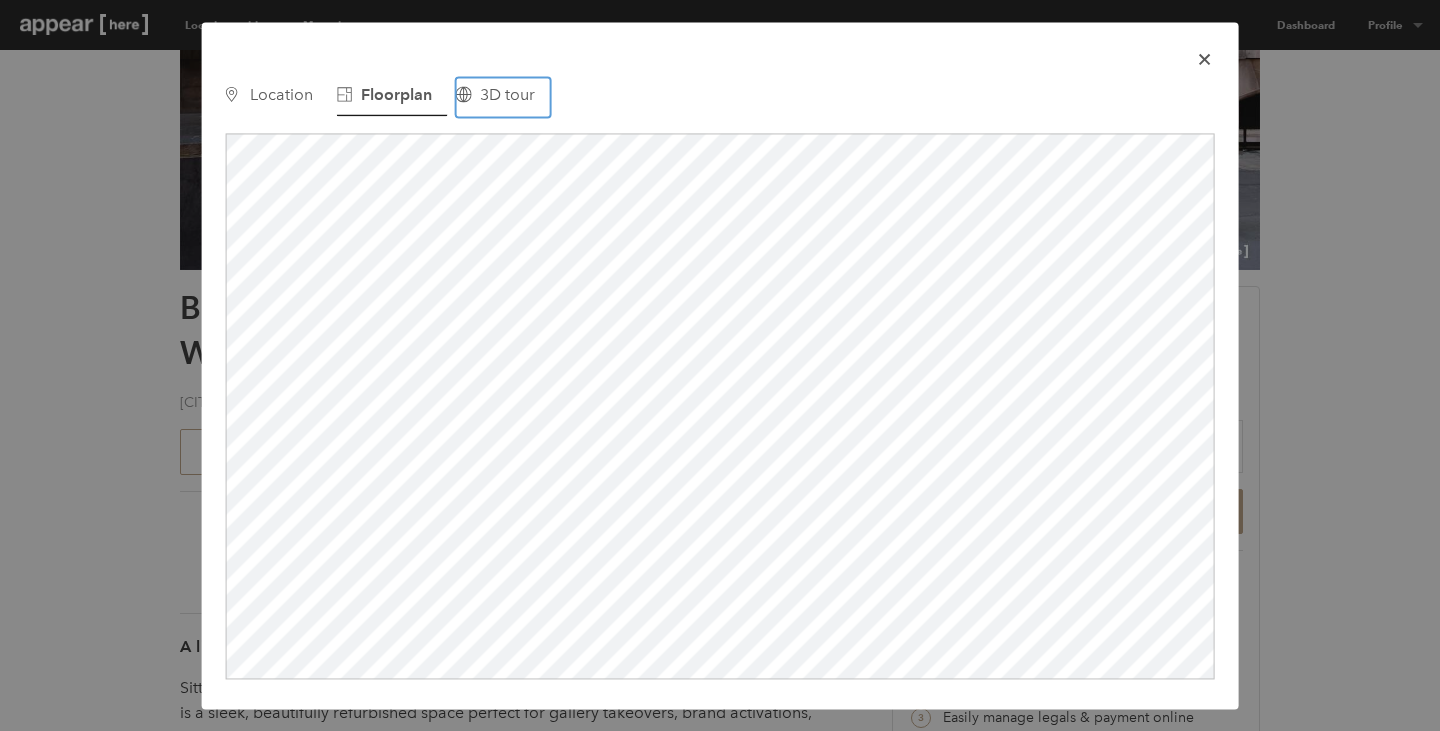 click on "3D tour" at bounding box center [507, 94] 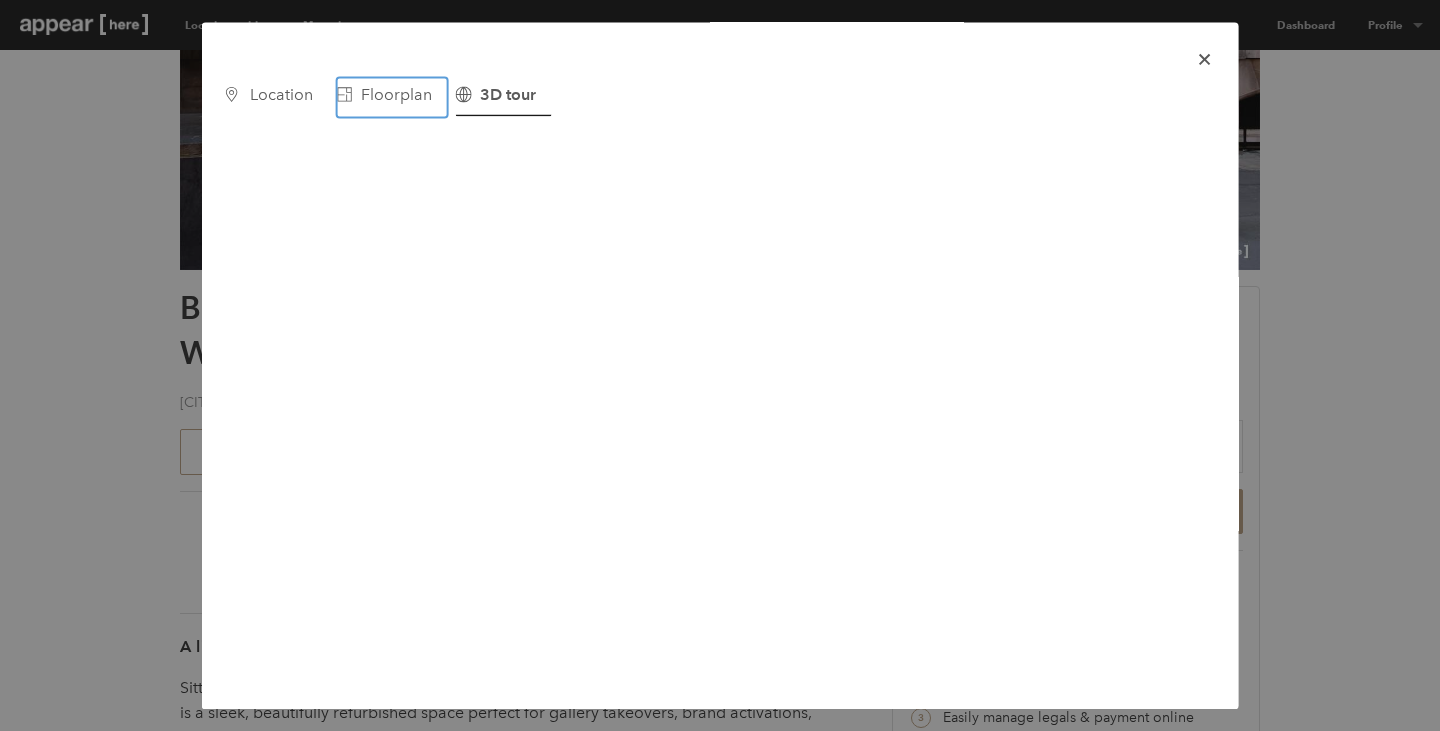 click on "Floorplan" at bounding box center [396, 94] 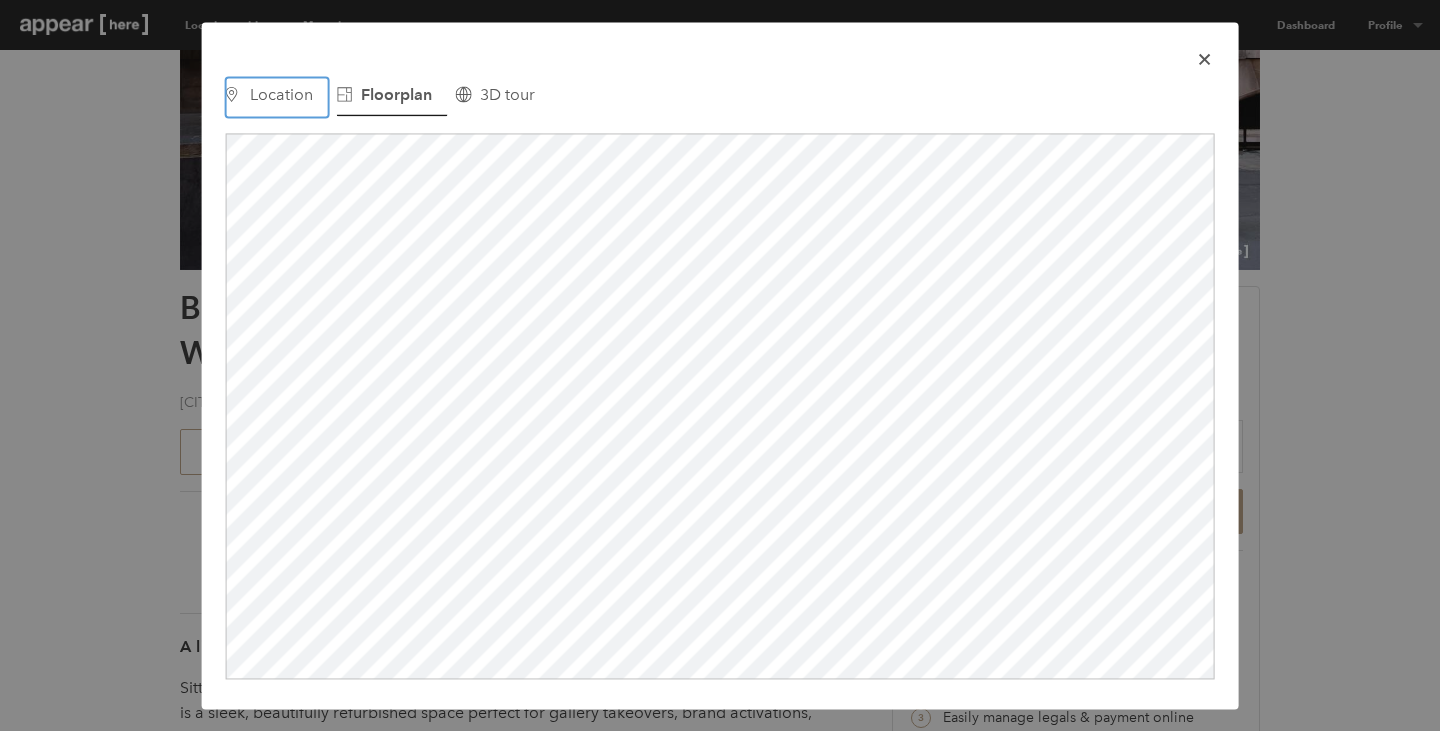 click on "Location" at bounding box center [281, 94] 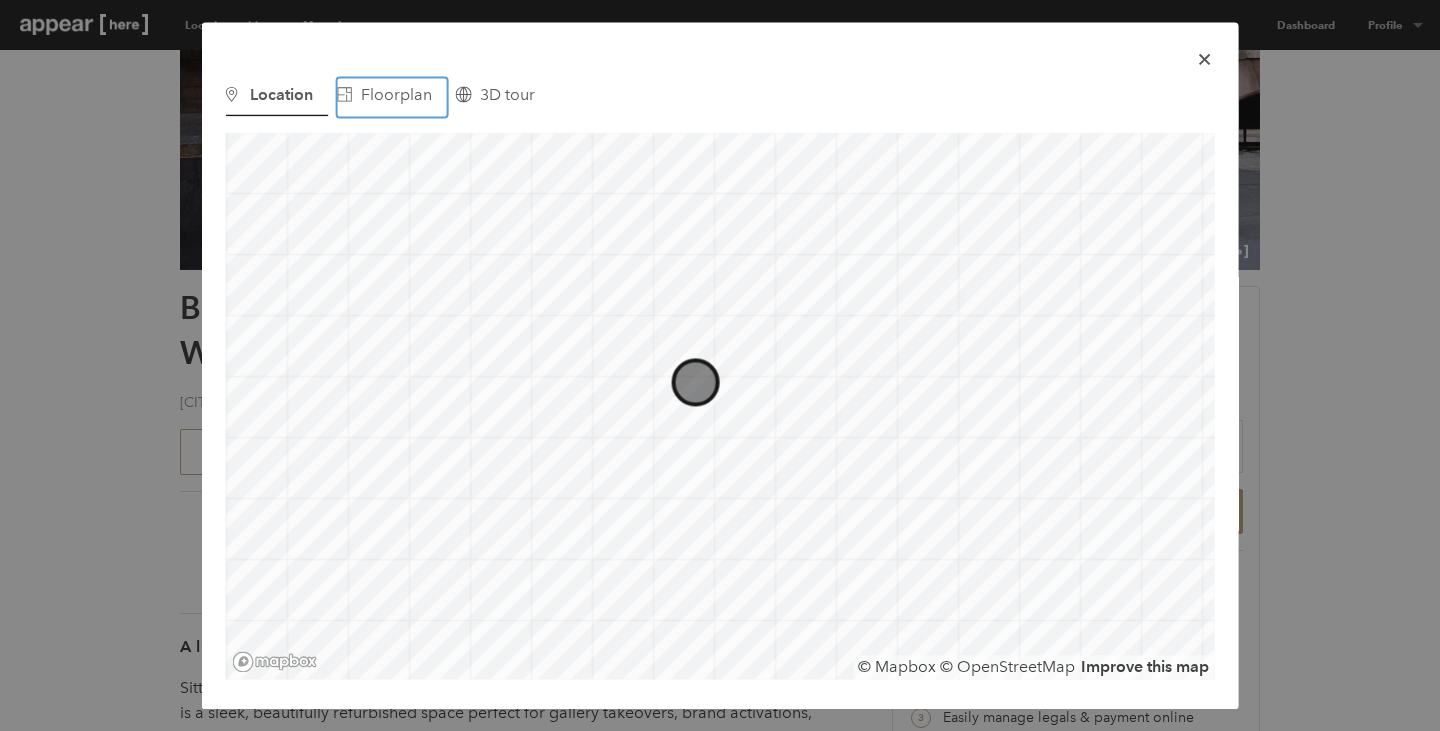 click on "Floorplan" at bounding box center (392, 97) 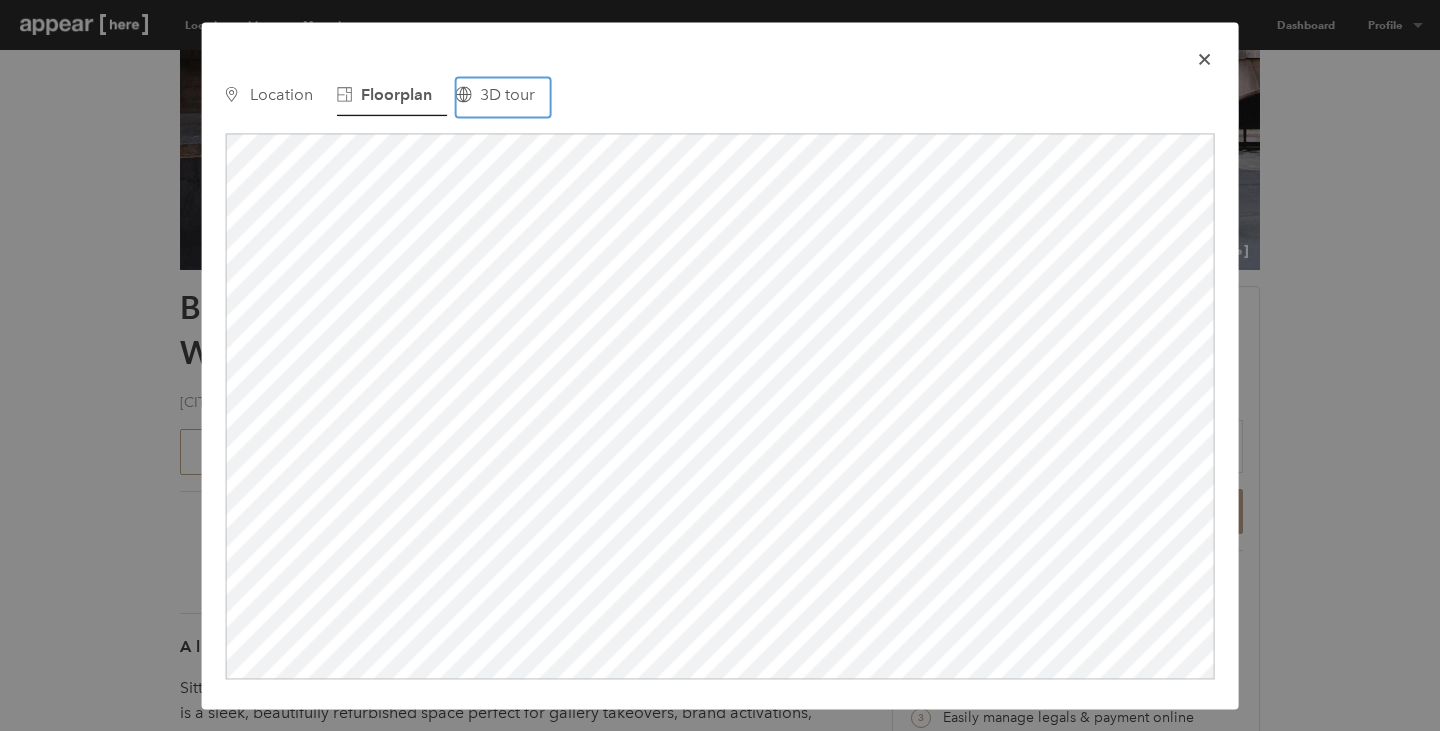 click on "Use left and right arrows to navigate between tabs.
Location
Floorplan
3D tour © Mapbox   © OpenStreetMap   Improve this map" at bounding box center (720, 364) 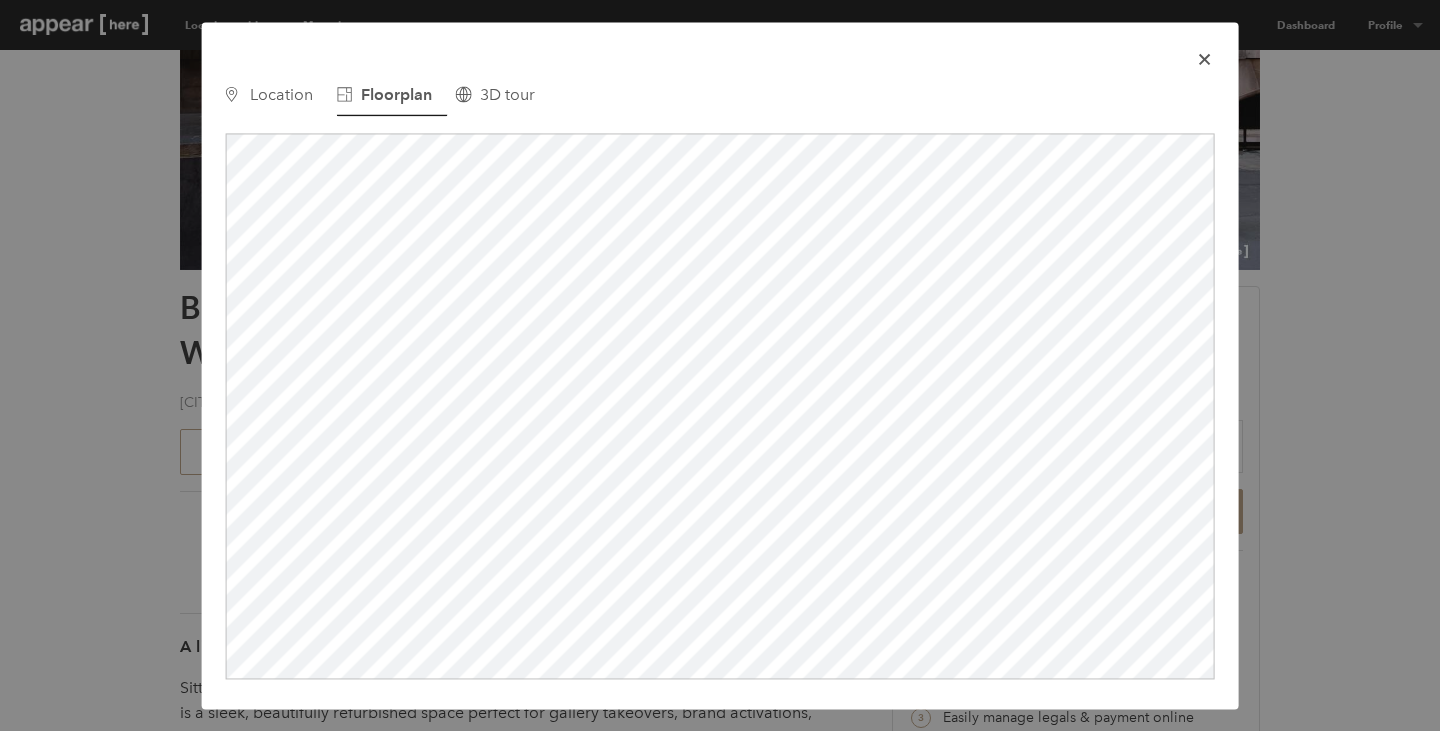 click on "icon-x Use left and right arrows to navigate between tabs.
Location
Floorplan
3D tour © Mapbox   © OpenStreetMap   Improve this map" at bounding box center (720, 365) 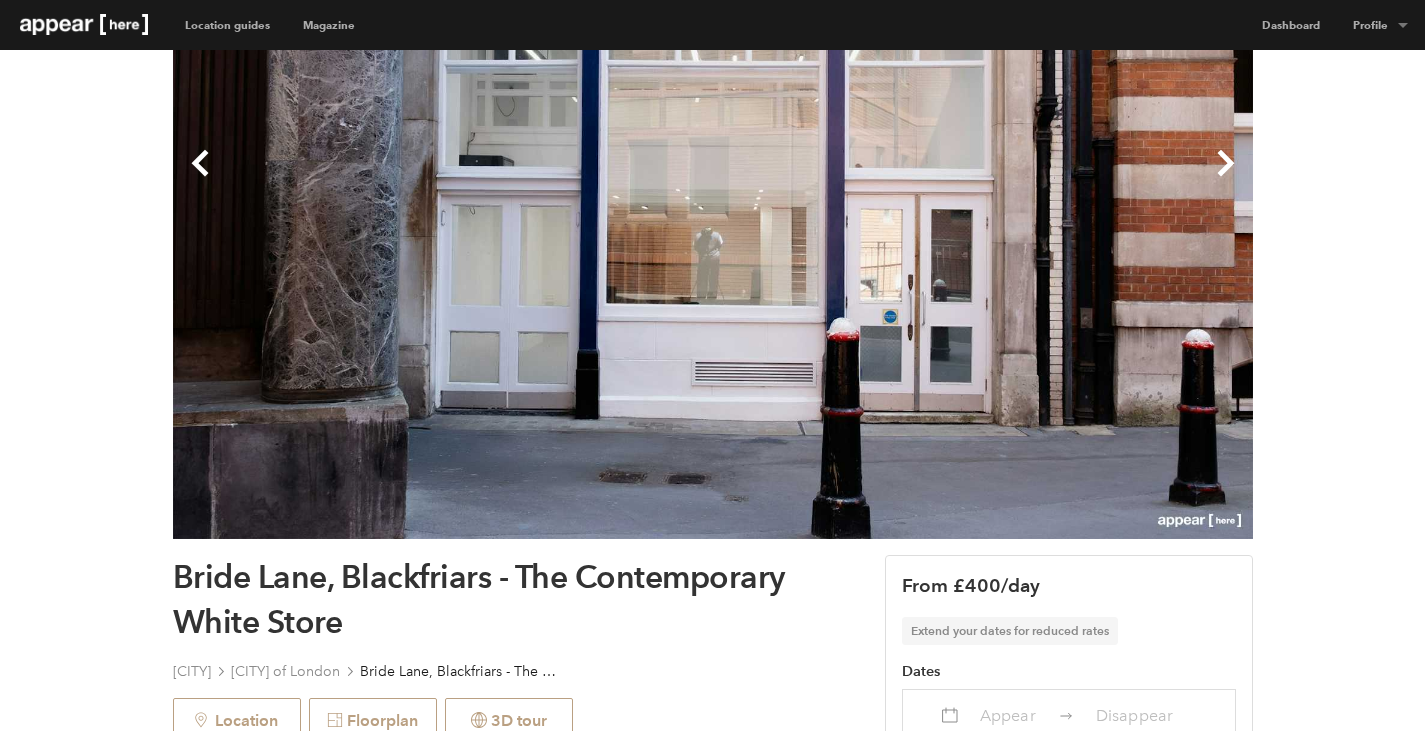 scroll, scrollTop: 100, scrollLeft: 0, axis: vertical 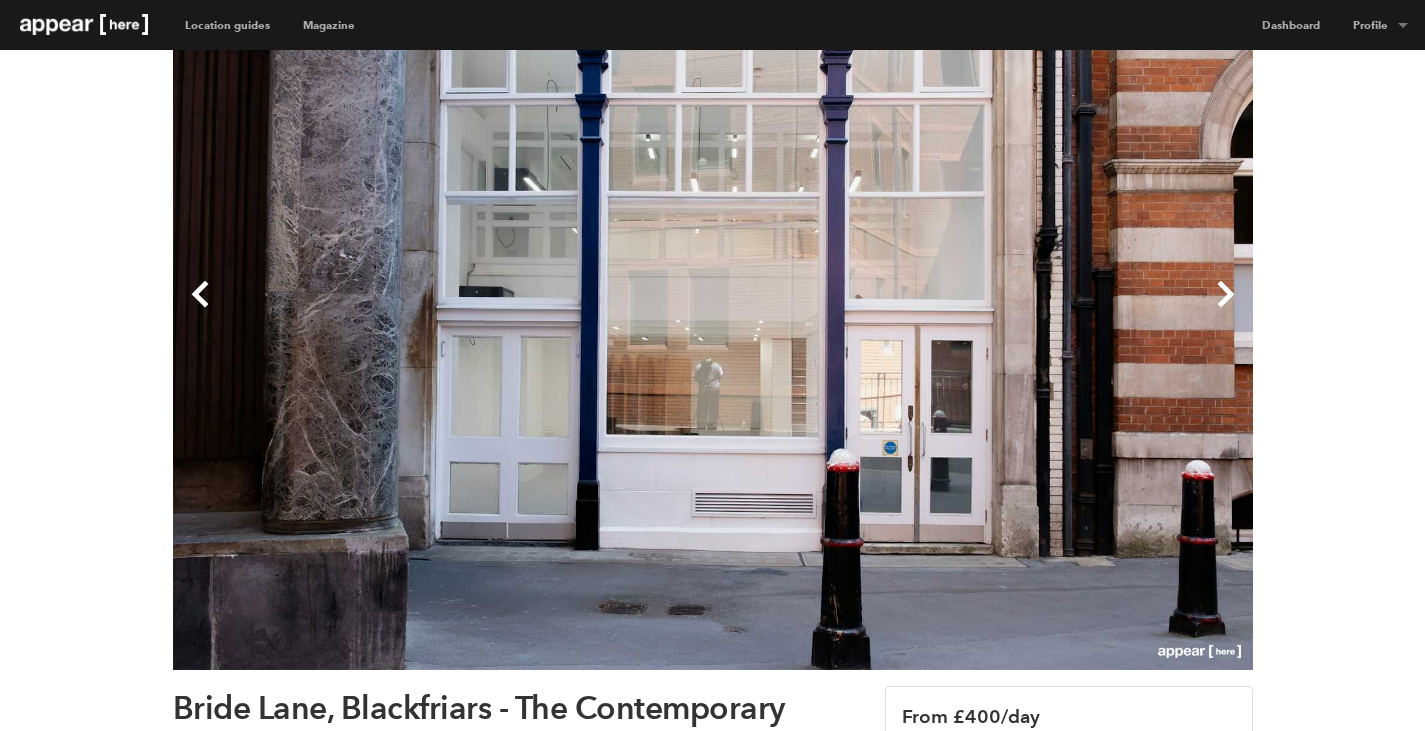 click on "Next" at bounding box center [983, 310] 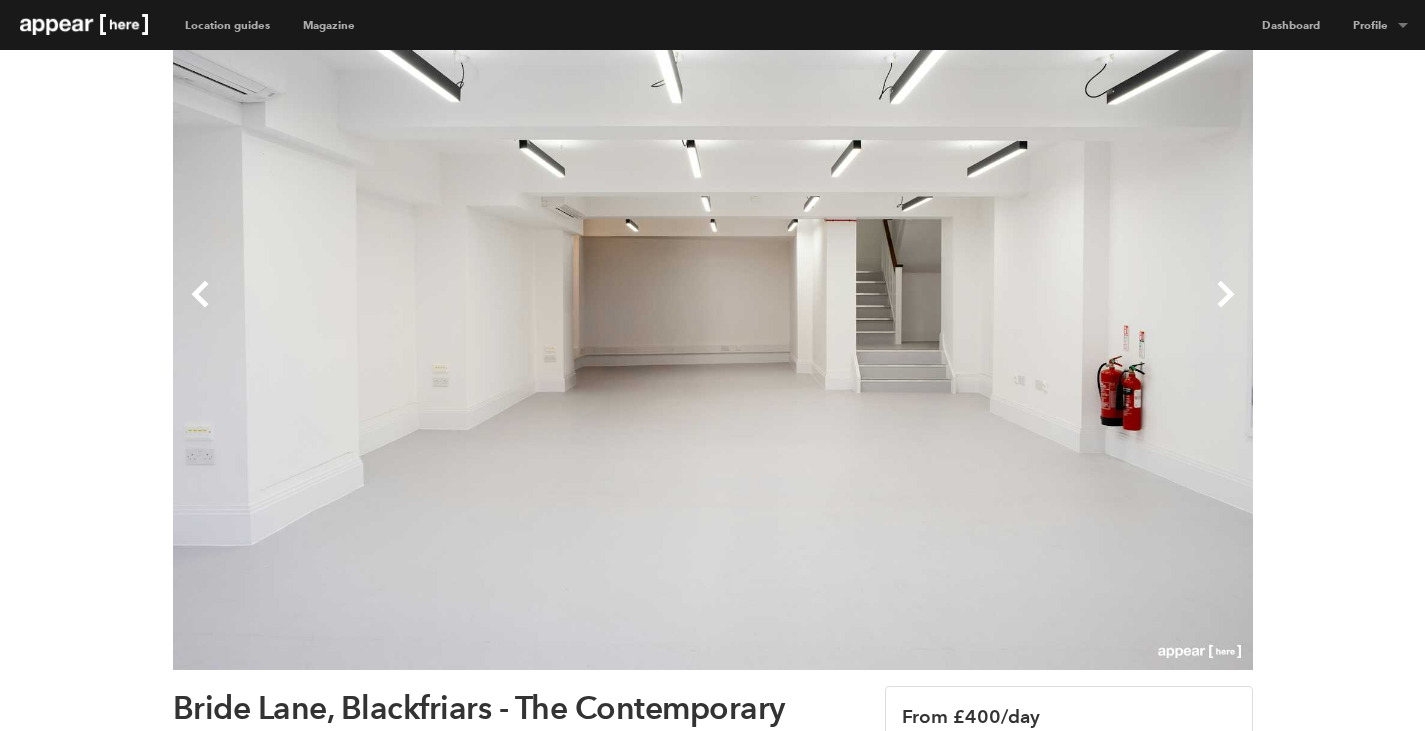 click on "Next" at bounding box center (983, 310) 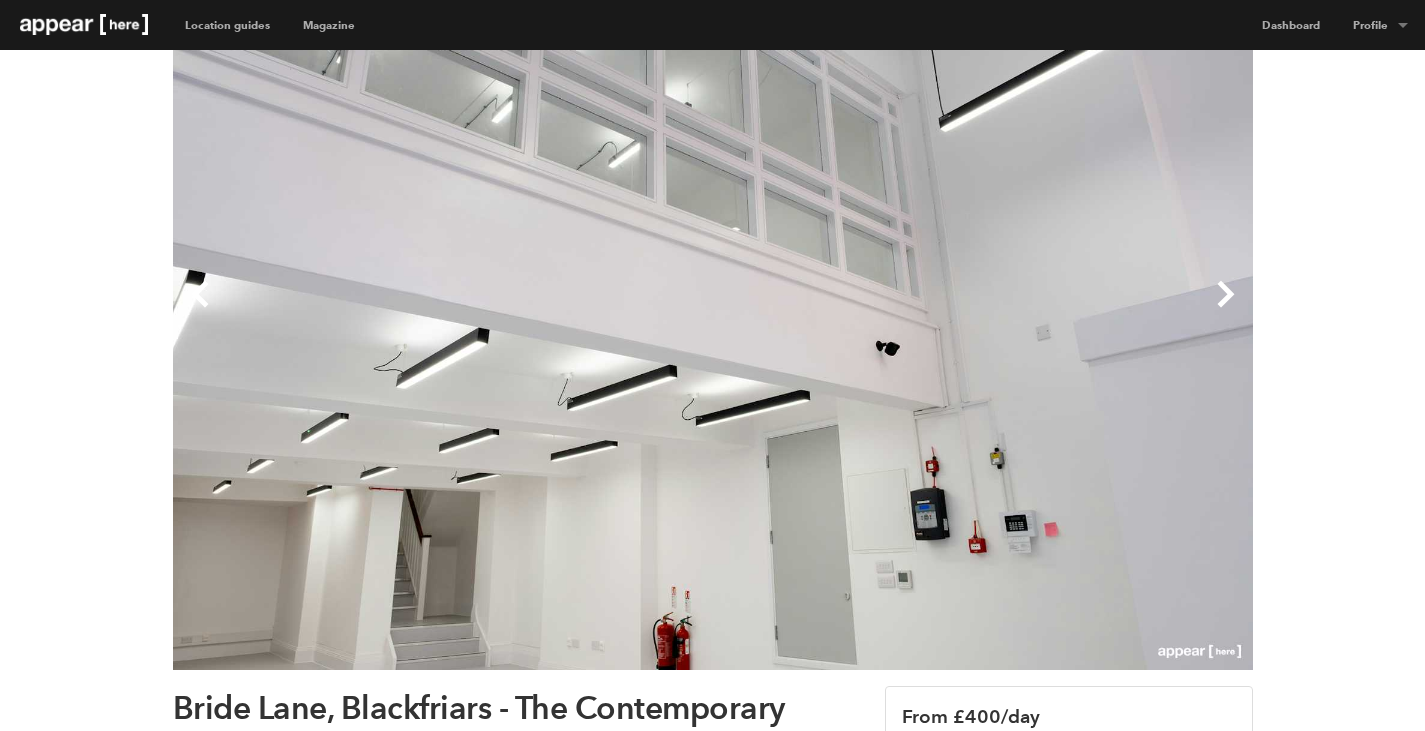 click on "Next" at bounding box center [983, 310] 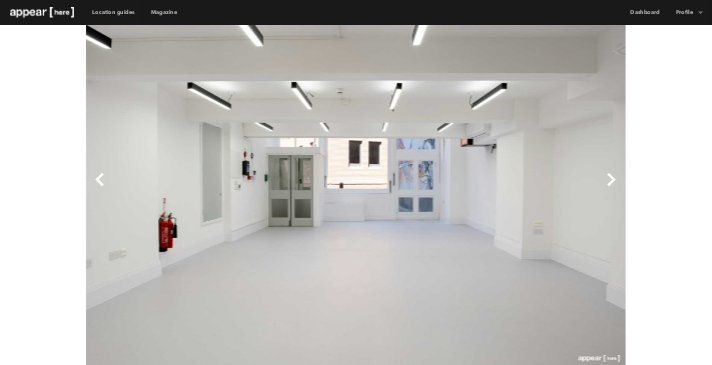 scroll, scrollTop: 0, scrollLeft: 0, axis: both 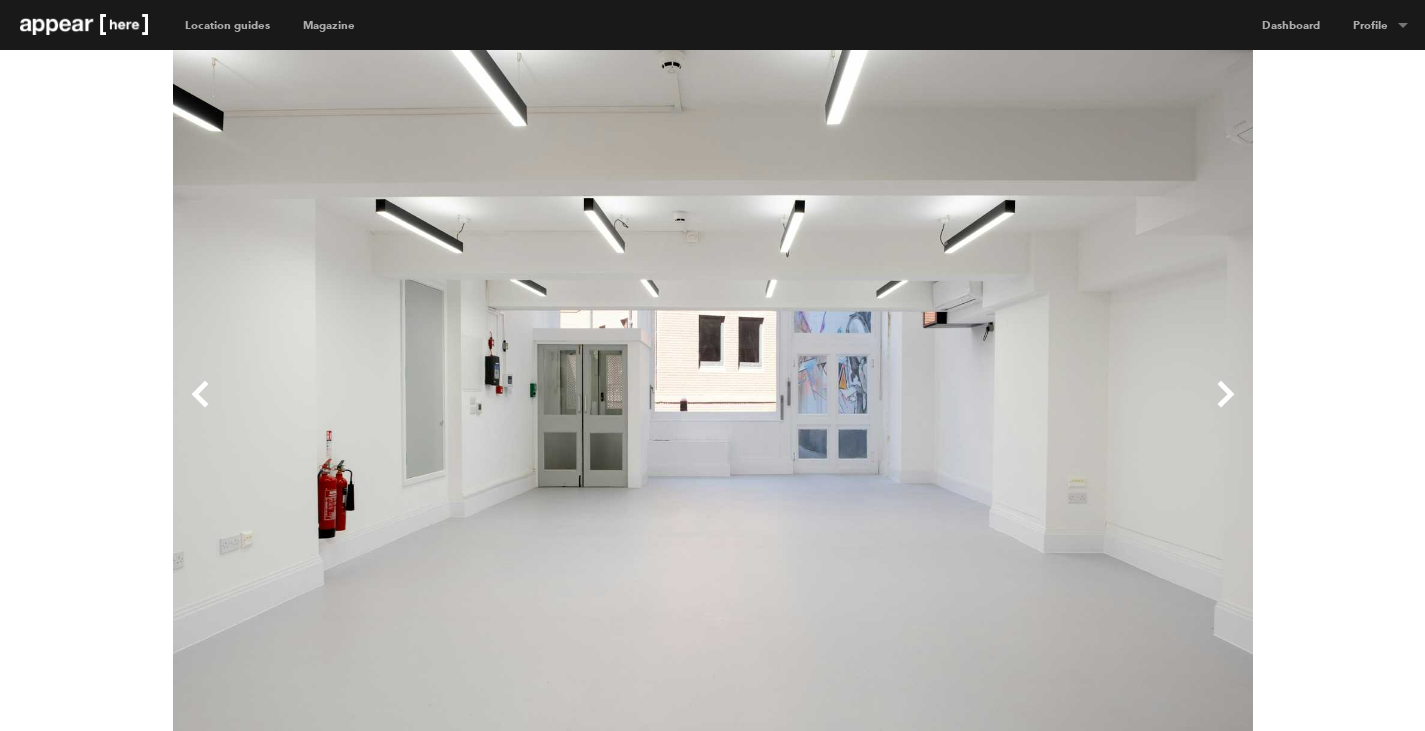 click on "Next" at bounding box center (983, 410) 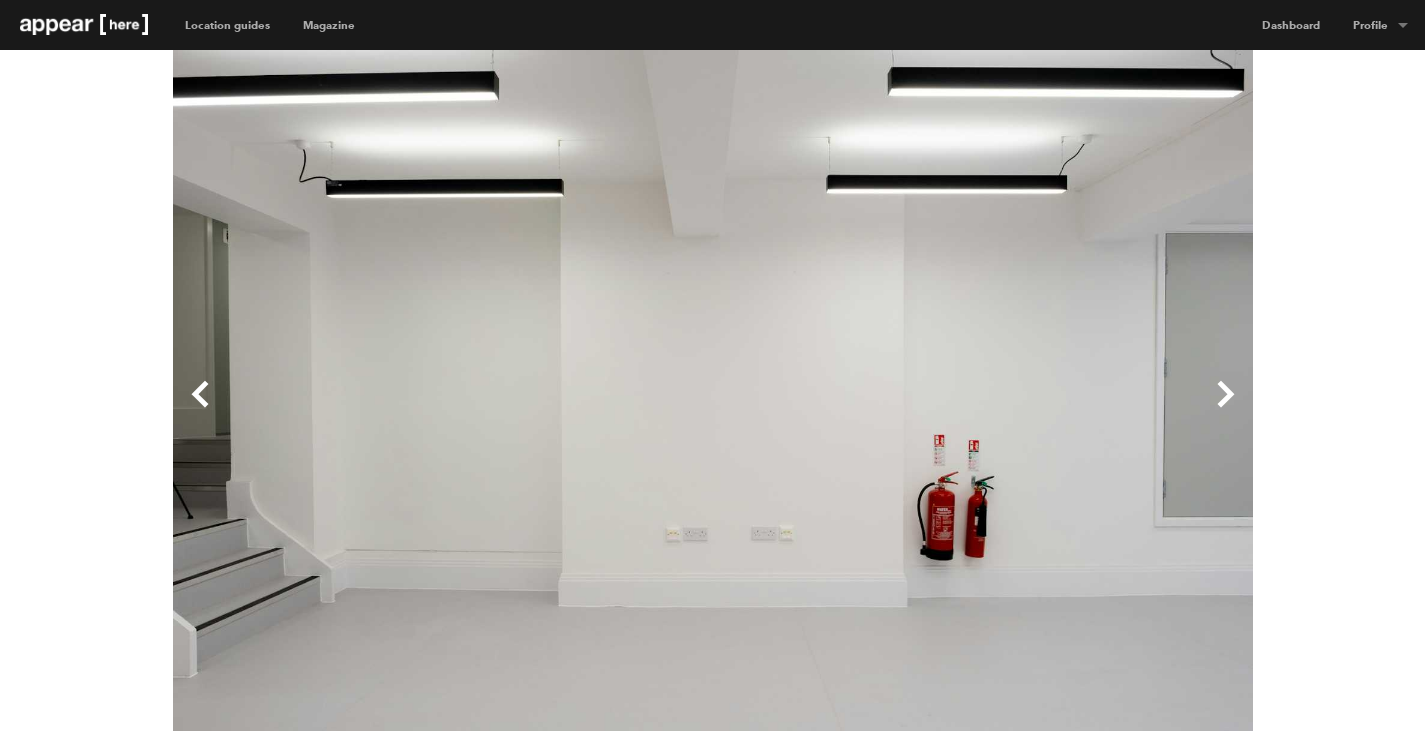 click on "Previous" at bounding box center [443, 410] 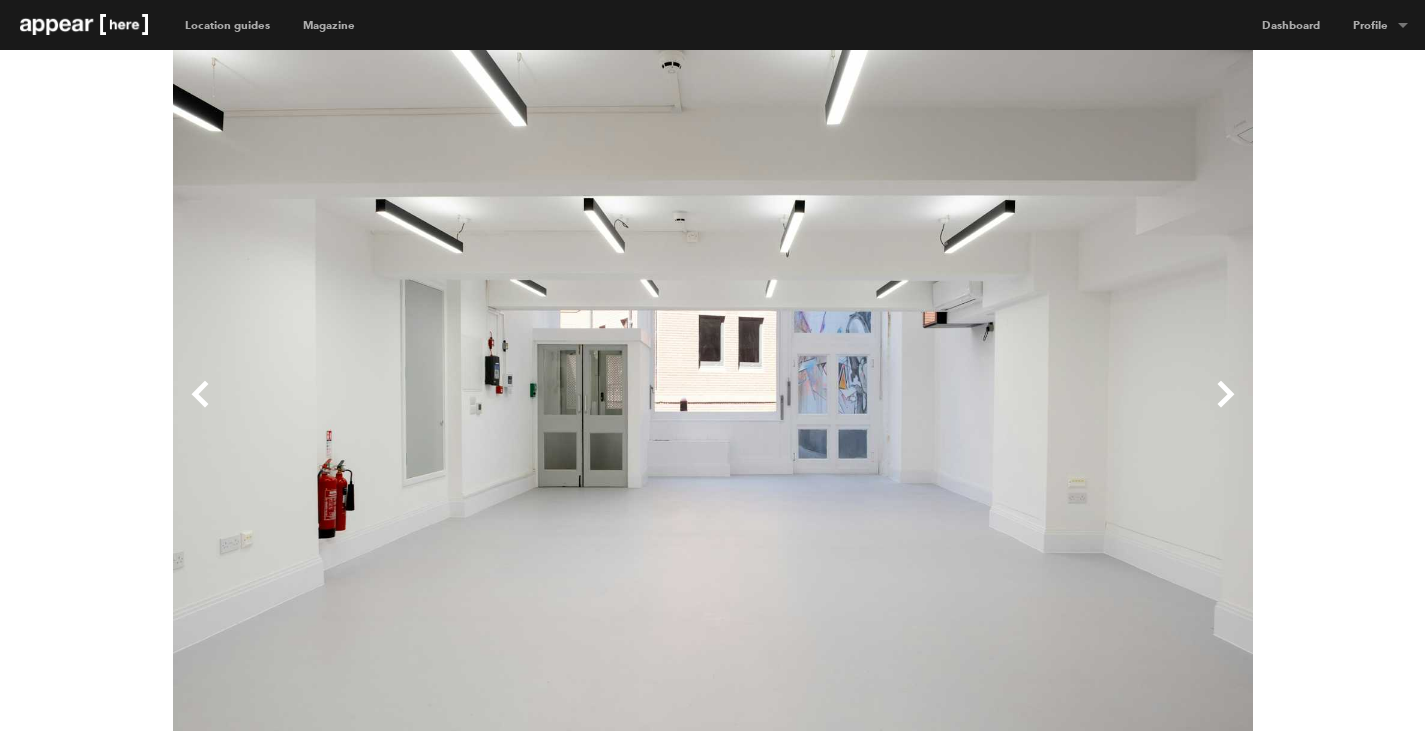 type 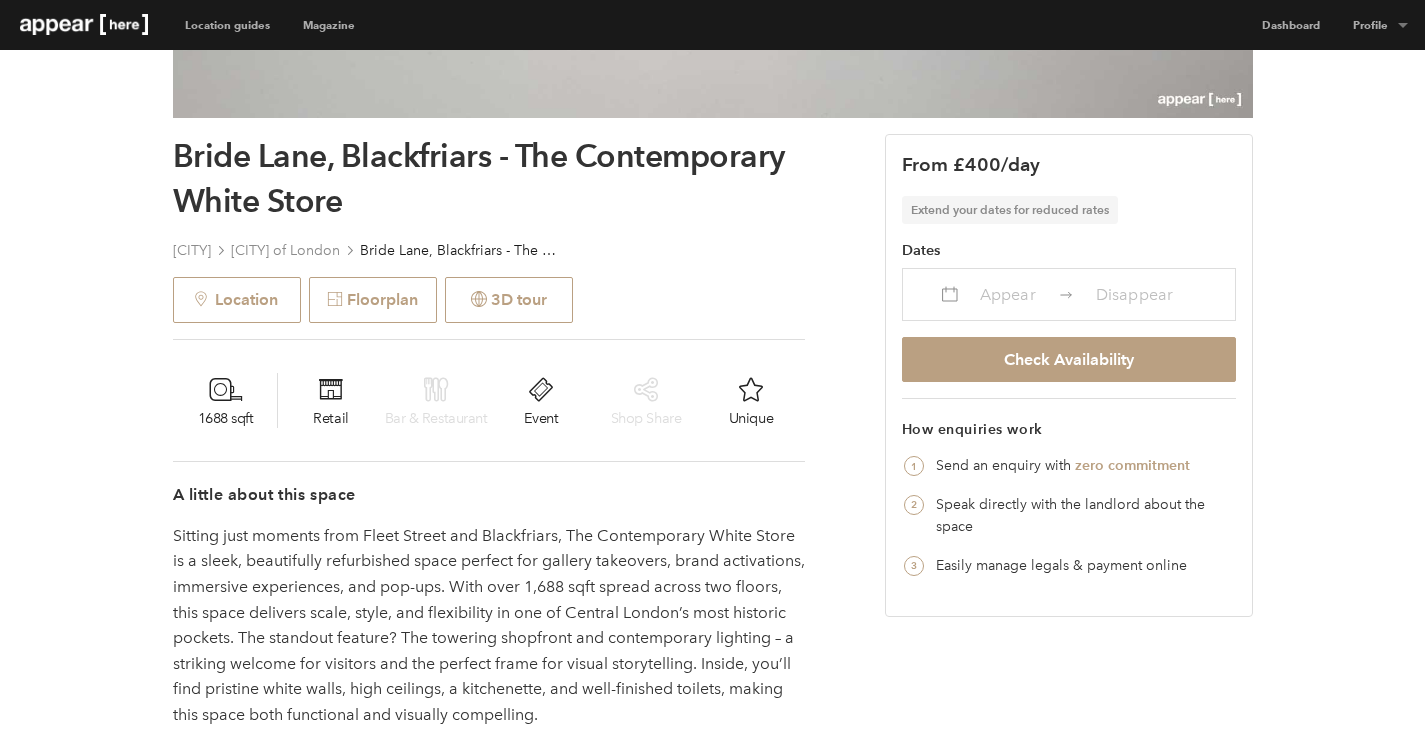 scroll, scrollTop: 700, scrollLeft: 0, axis: vertical 